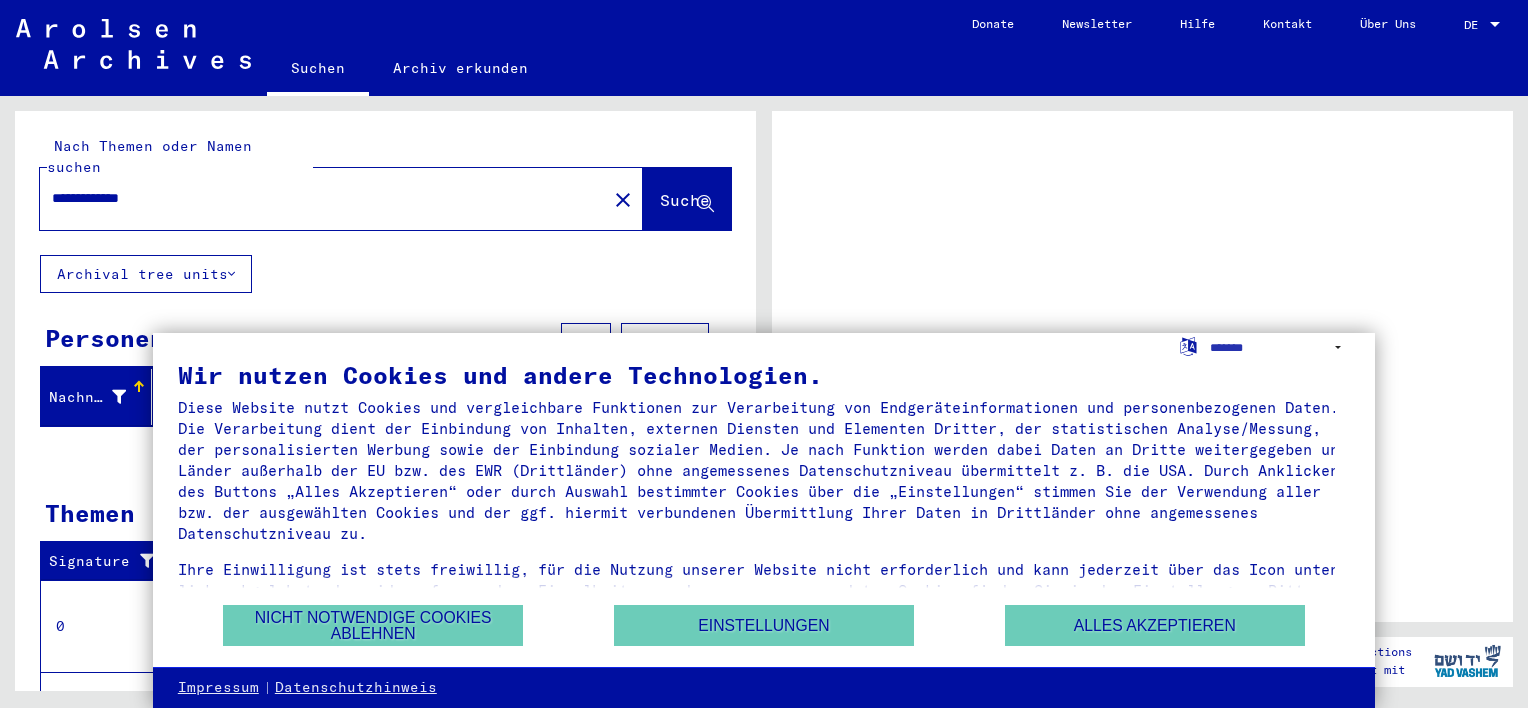 scroll, scrollTop: 0, scrollLeft: 0, axis: both 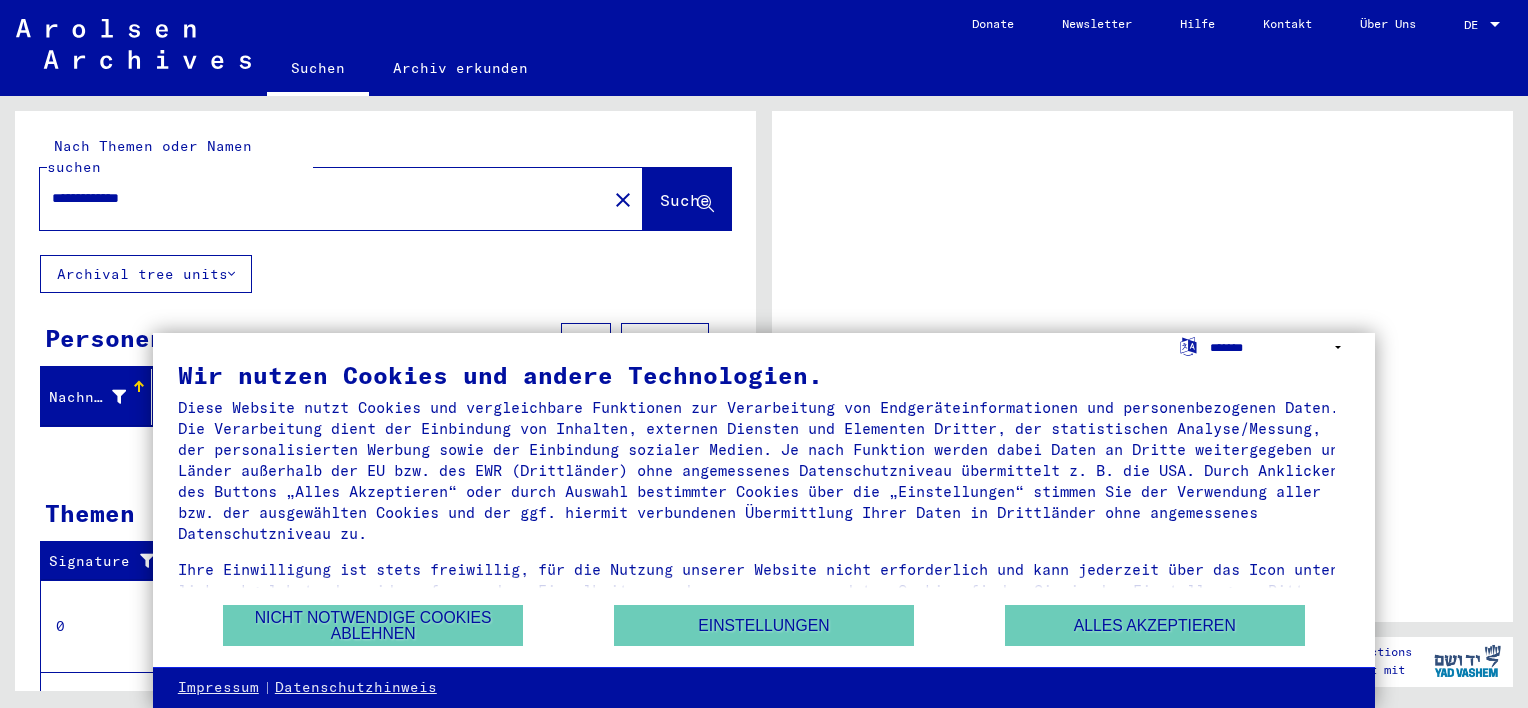 click on "**********" at bounding box center [1280, 347] 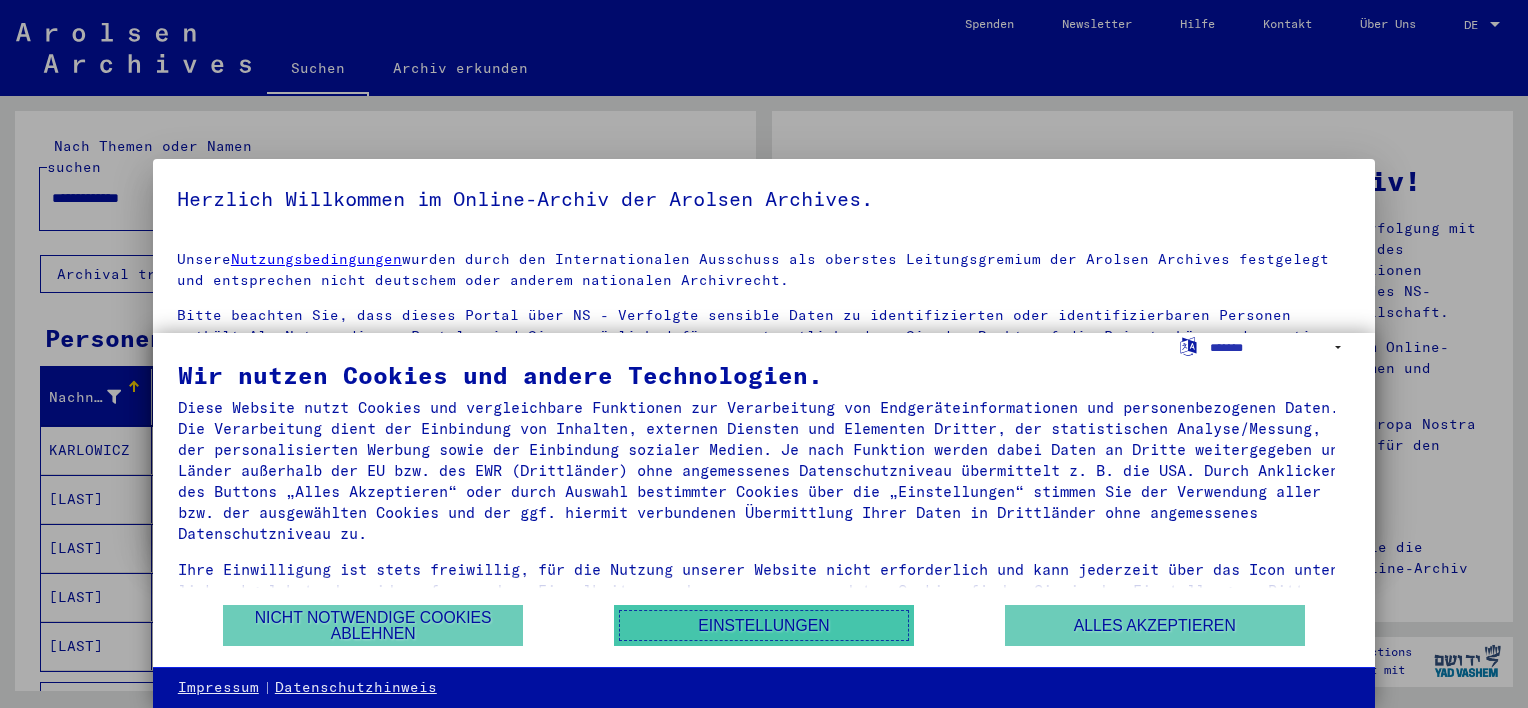 click on "Einstellungen" at bounding box center (764, 625) 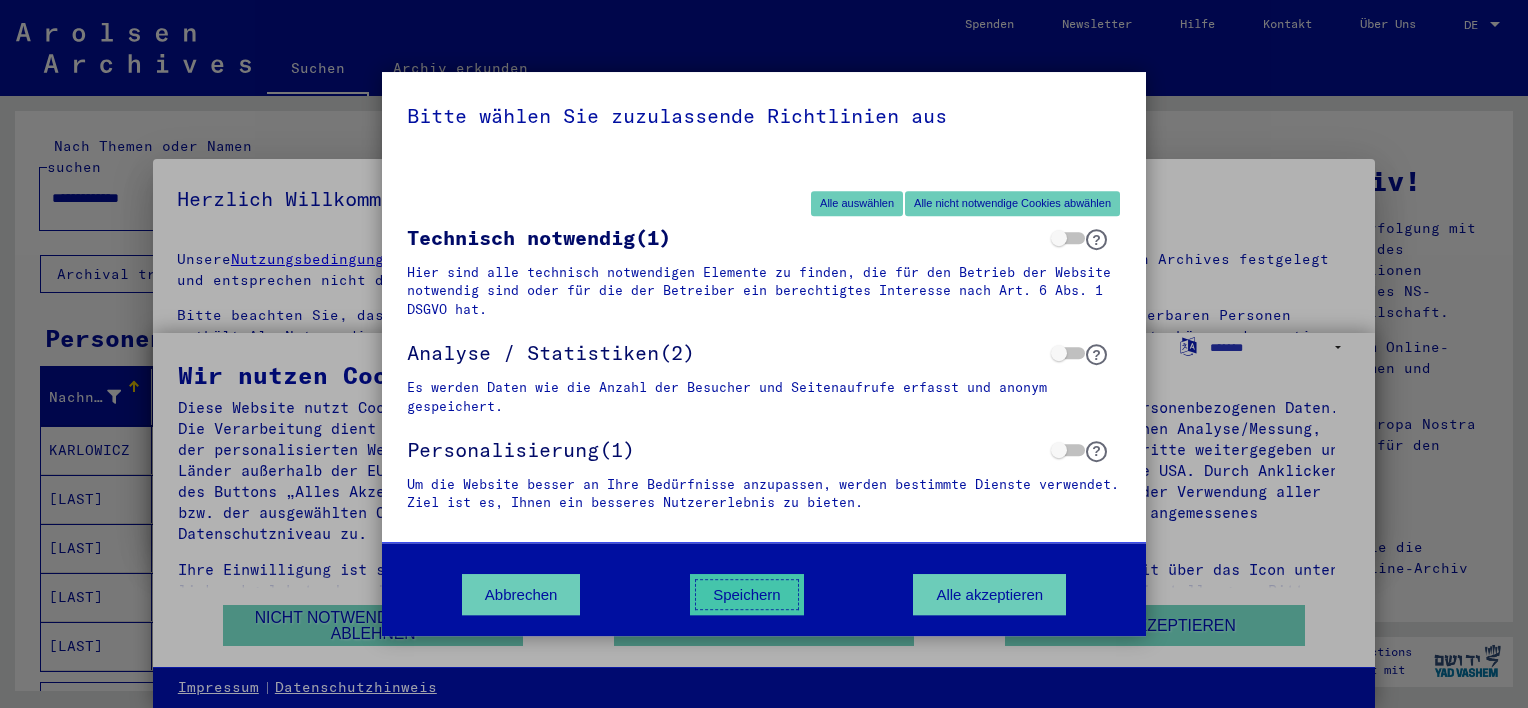 click on "Speichern" at bounding box center [747, 594] 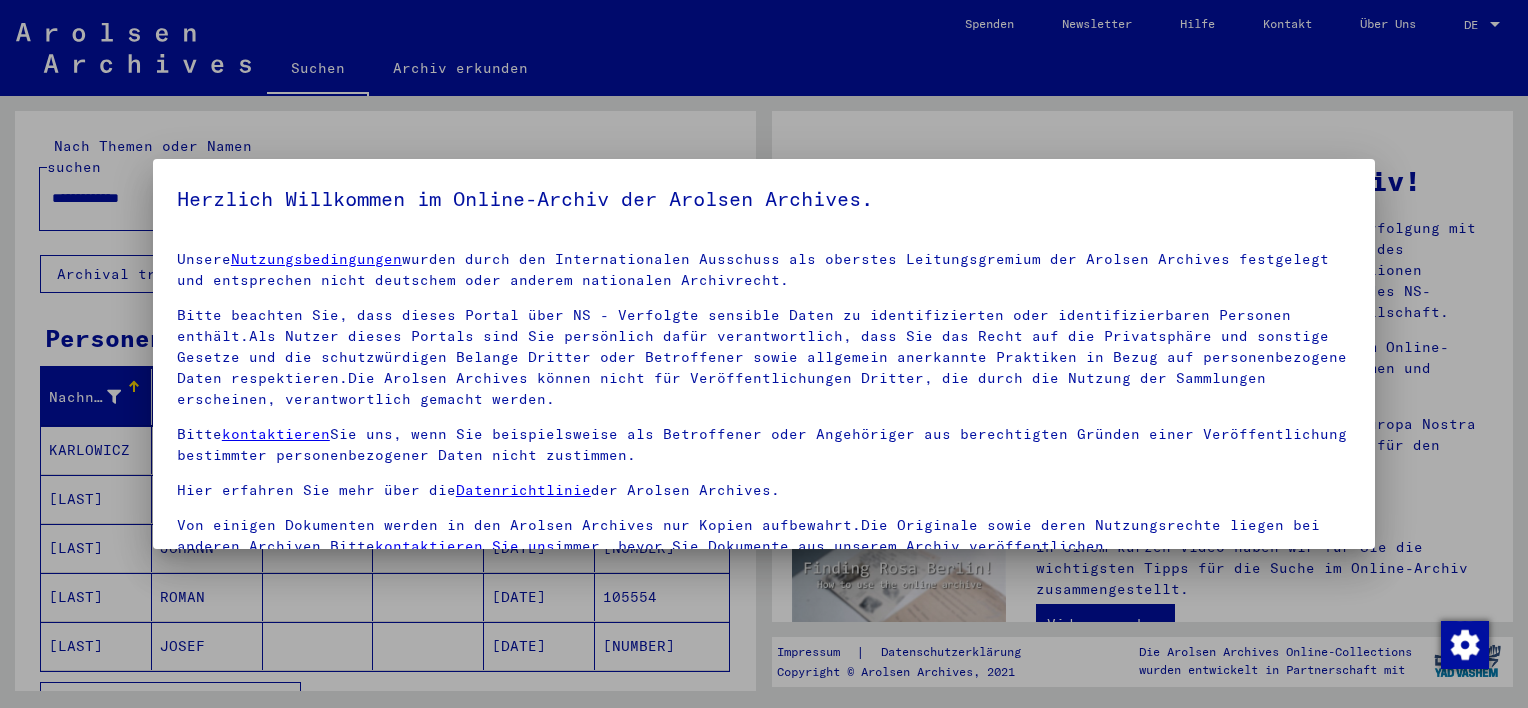 click at bounding box center (764, 354) 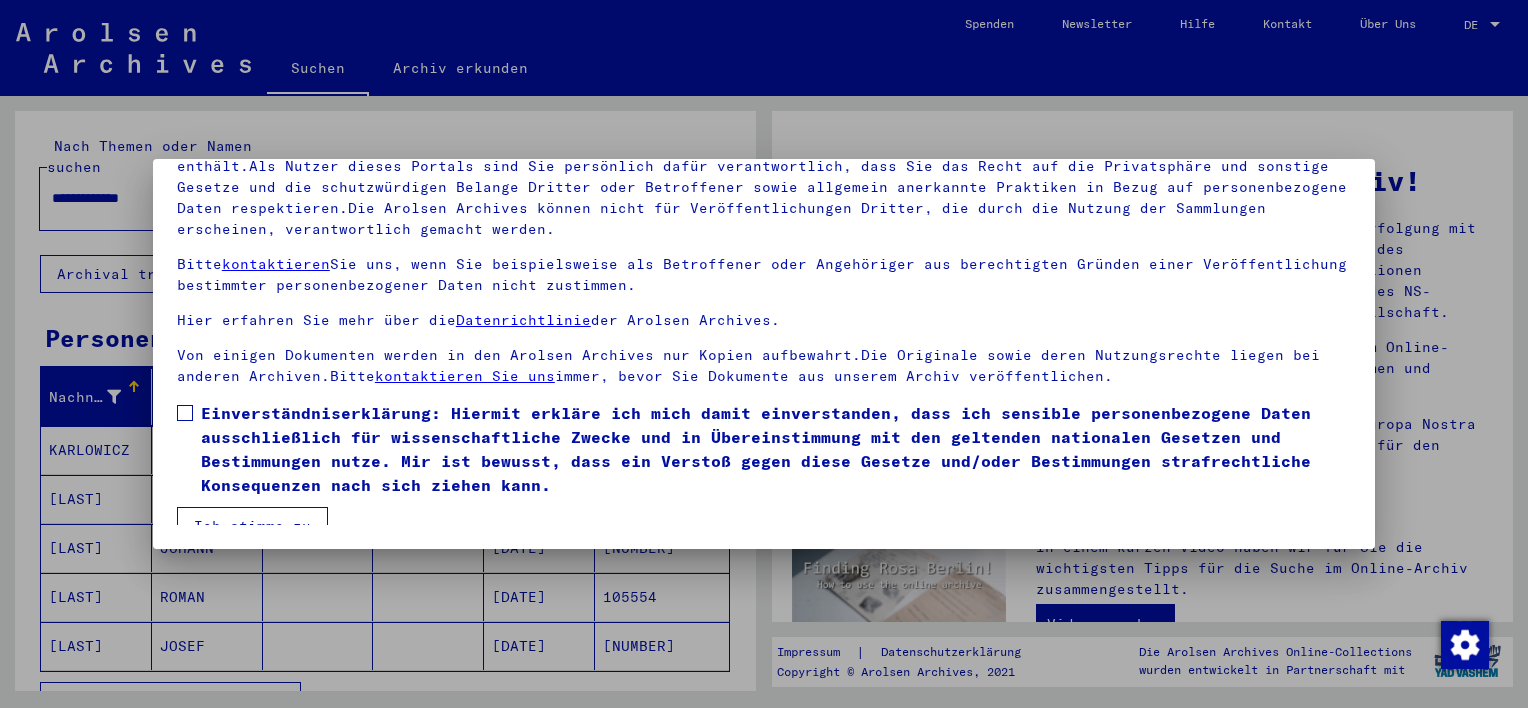 click on "Ich stimme zu" at bounding box center (252, 526) 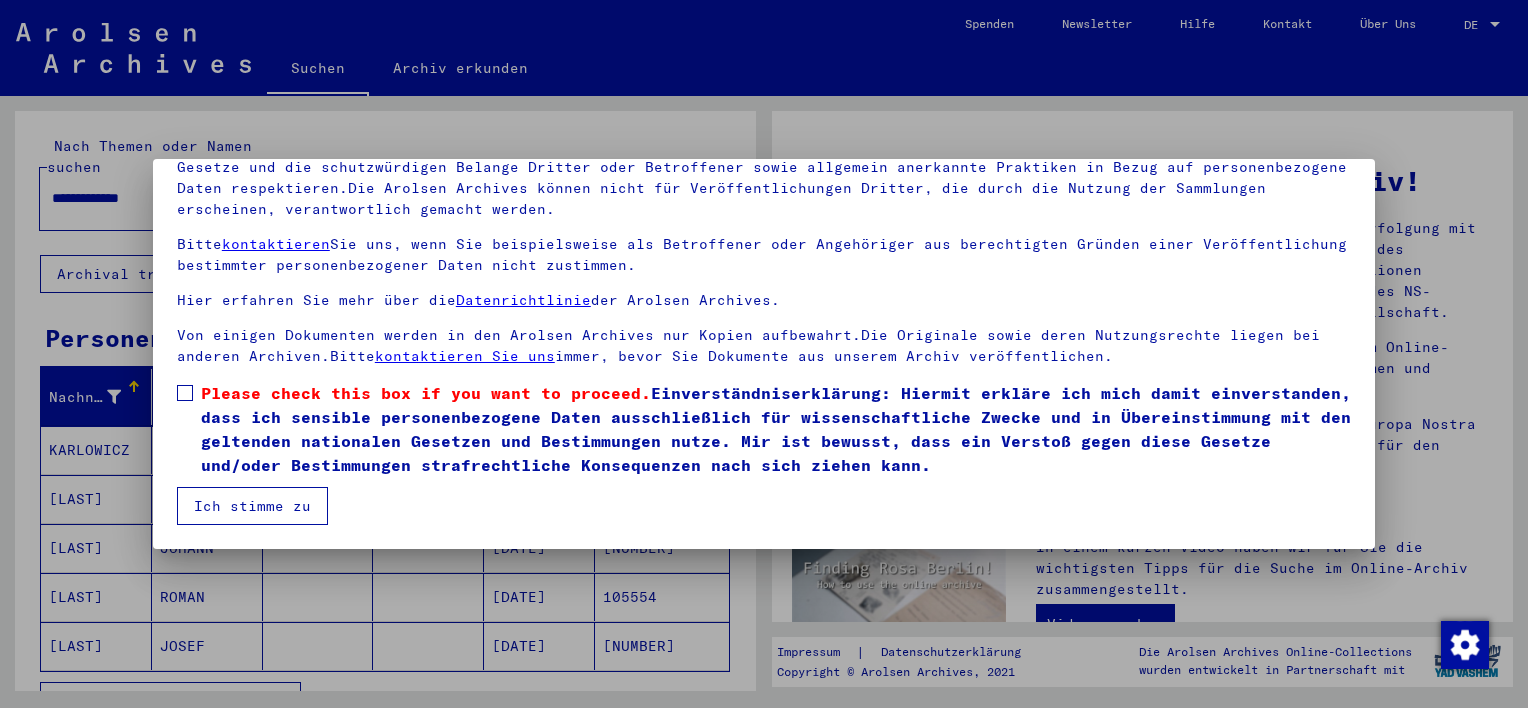 click on "Ich stimme zu" at bounding box center [252, 506] 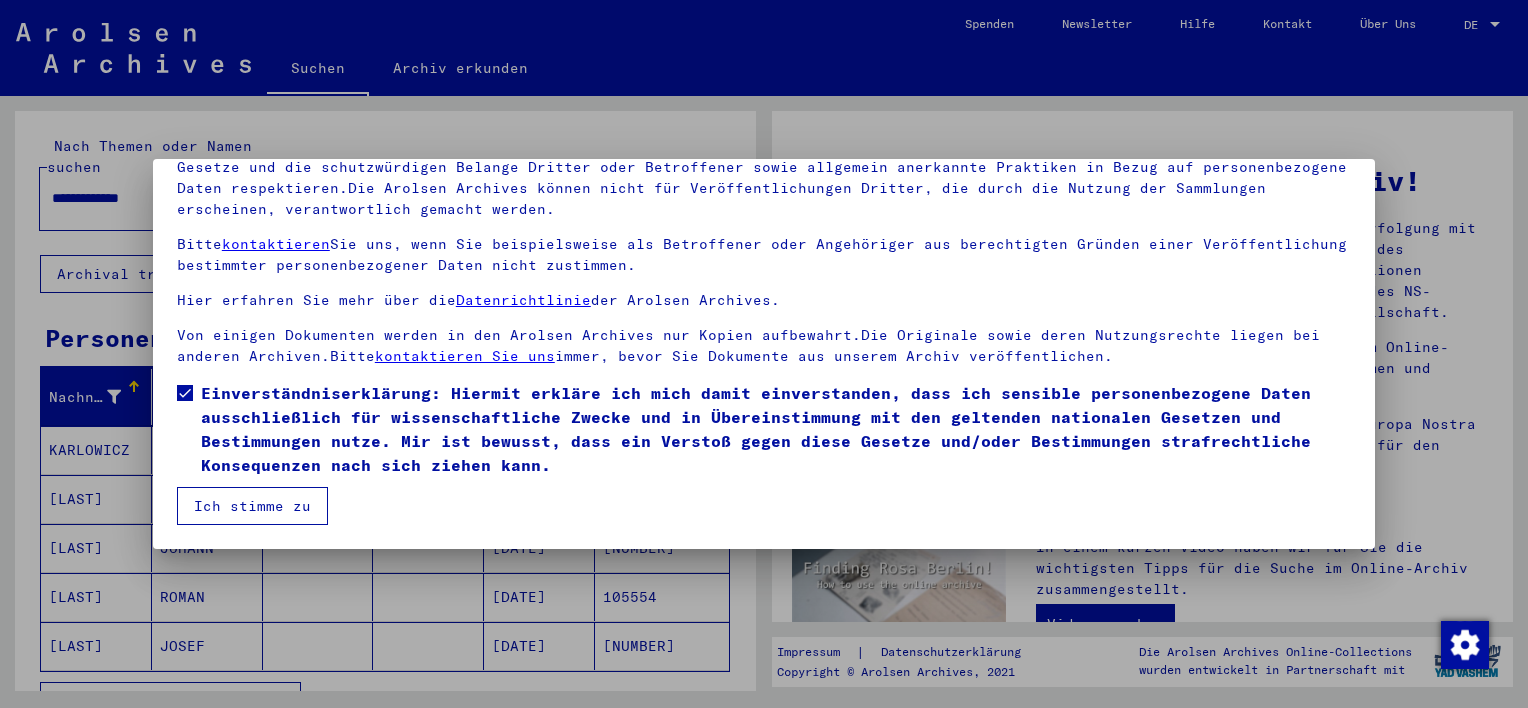 click on "Ich stimme zu" at bounding box center [252, 506] 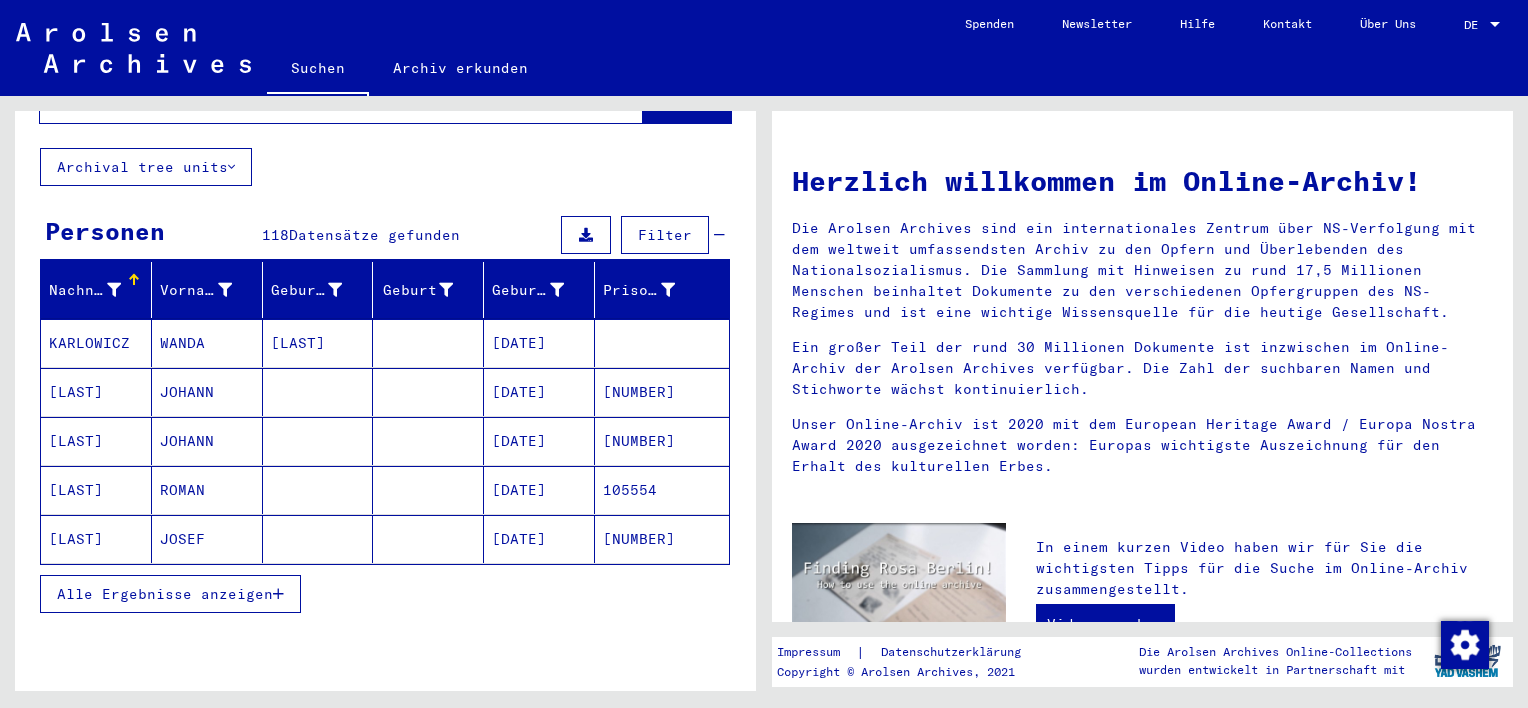 scroll, scrollTop: 0, scrollLeft: 0, axis: both 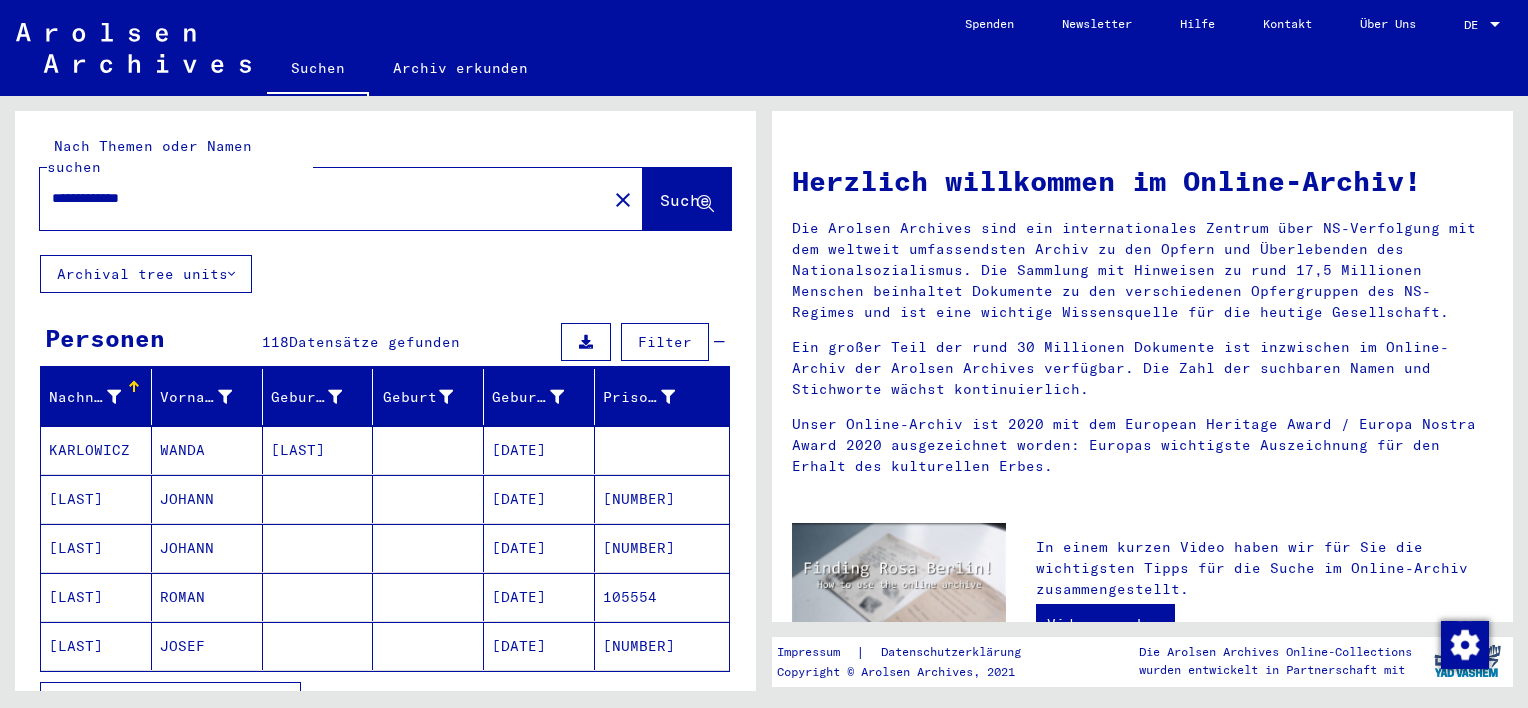 click on "Archival tree units" at bounding box center (146, 274) 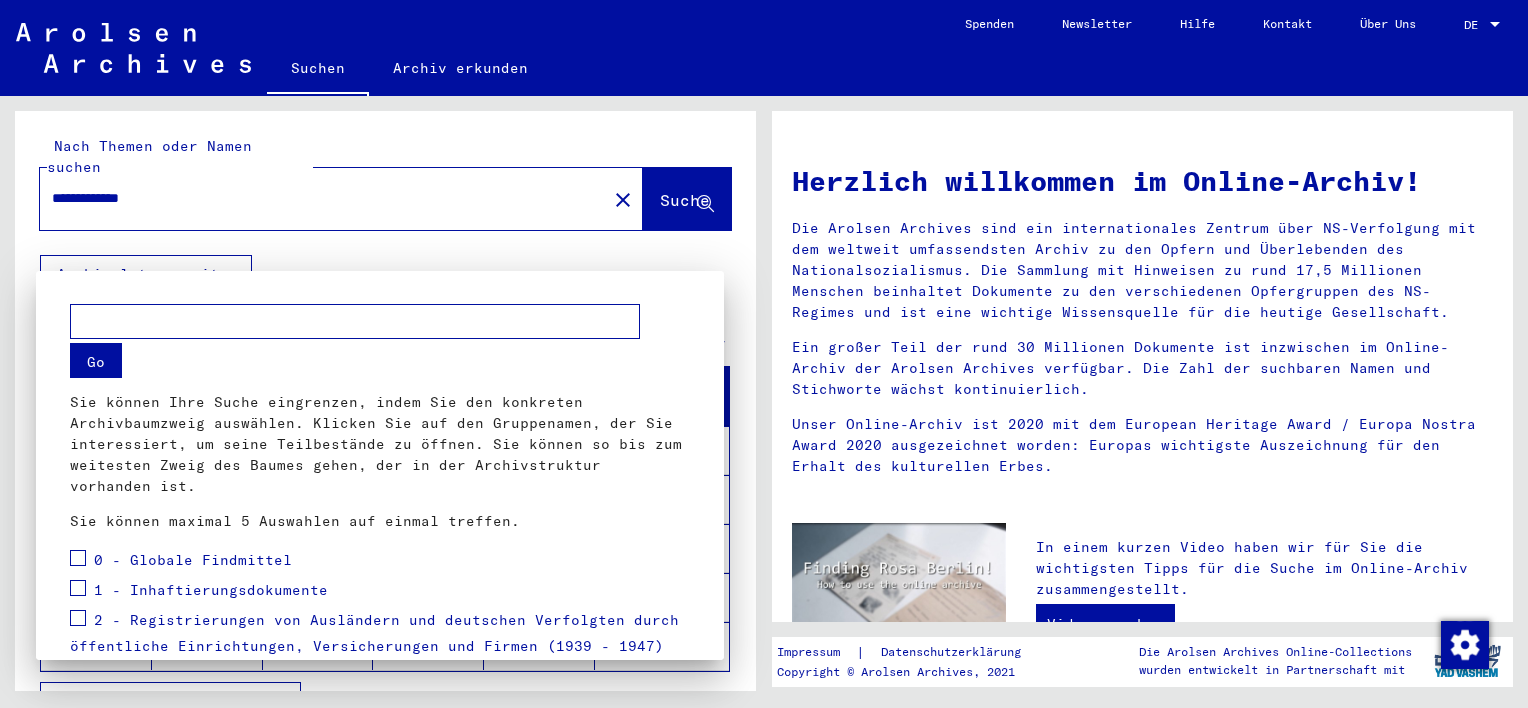 click at bounding box center [764, 354] 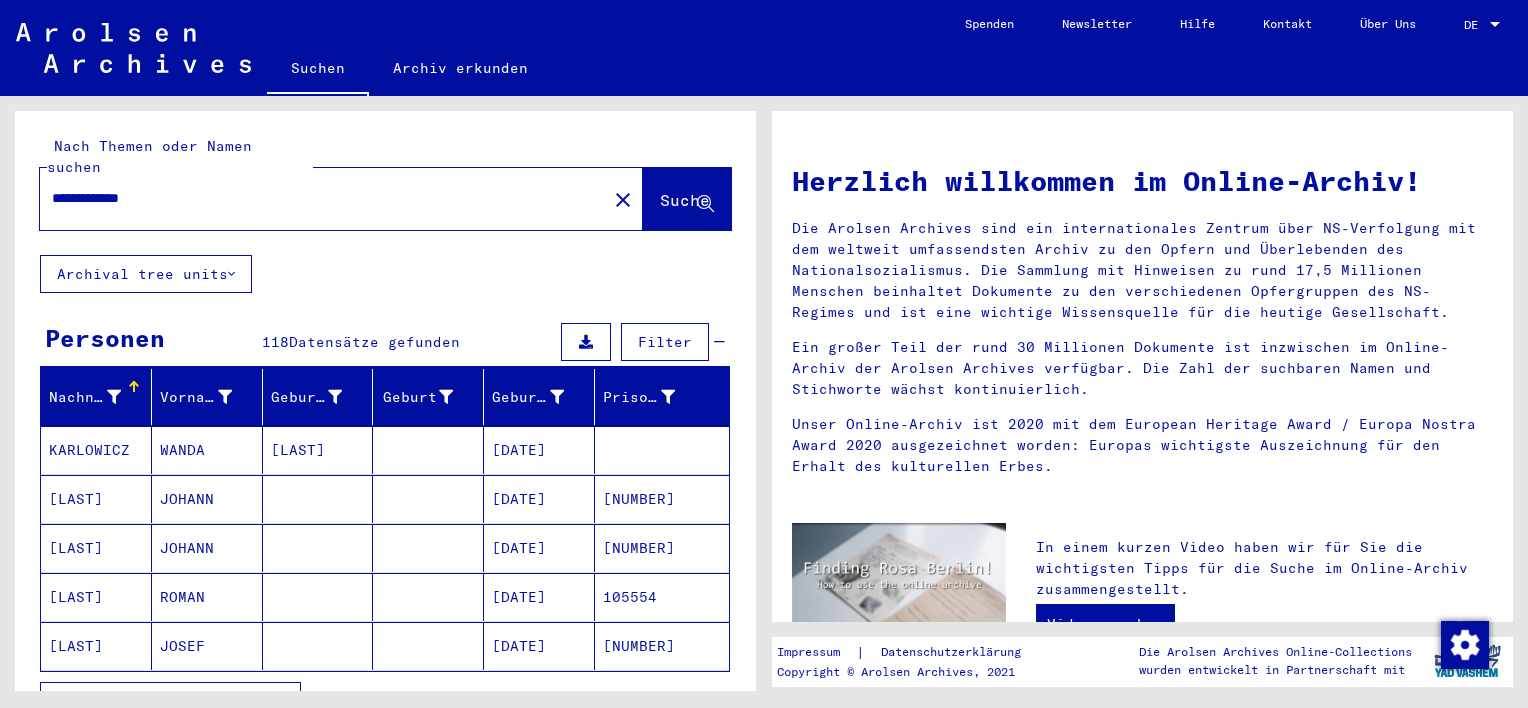 click on "**********" at bounding box center [317, 198] 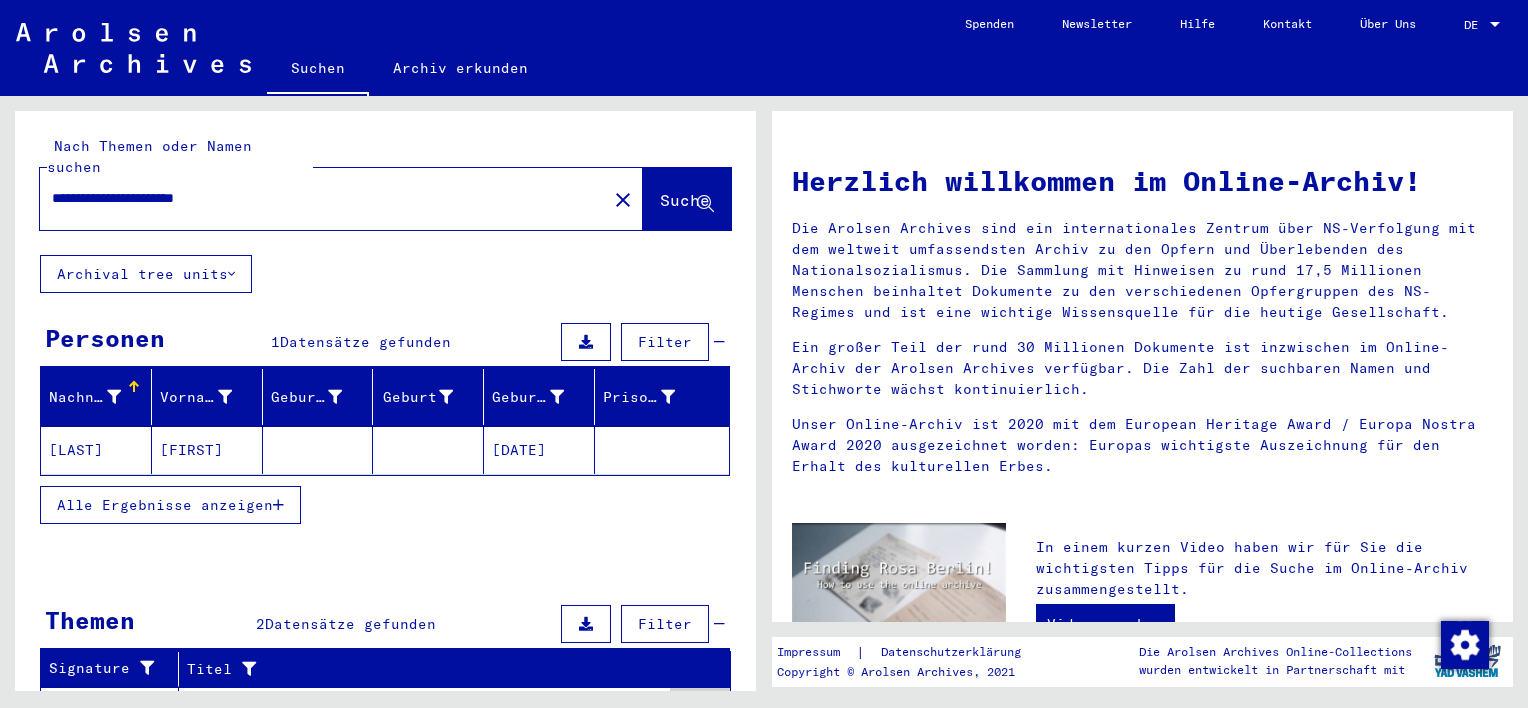 click on "[LAST]" at bounding box center (96, 450) 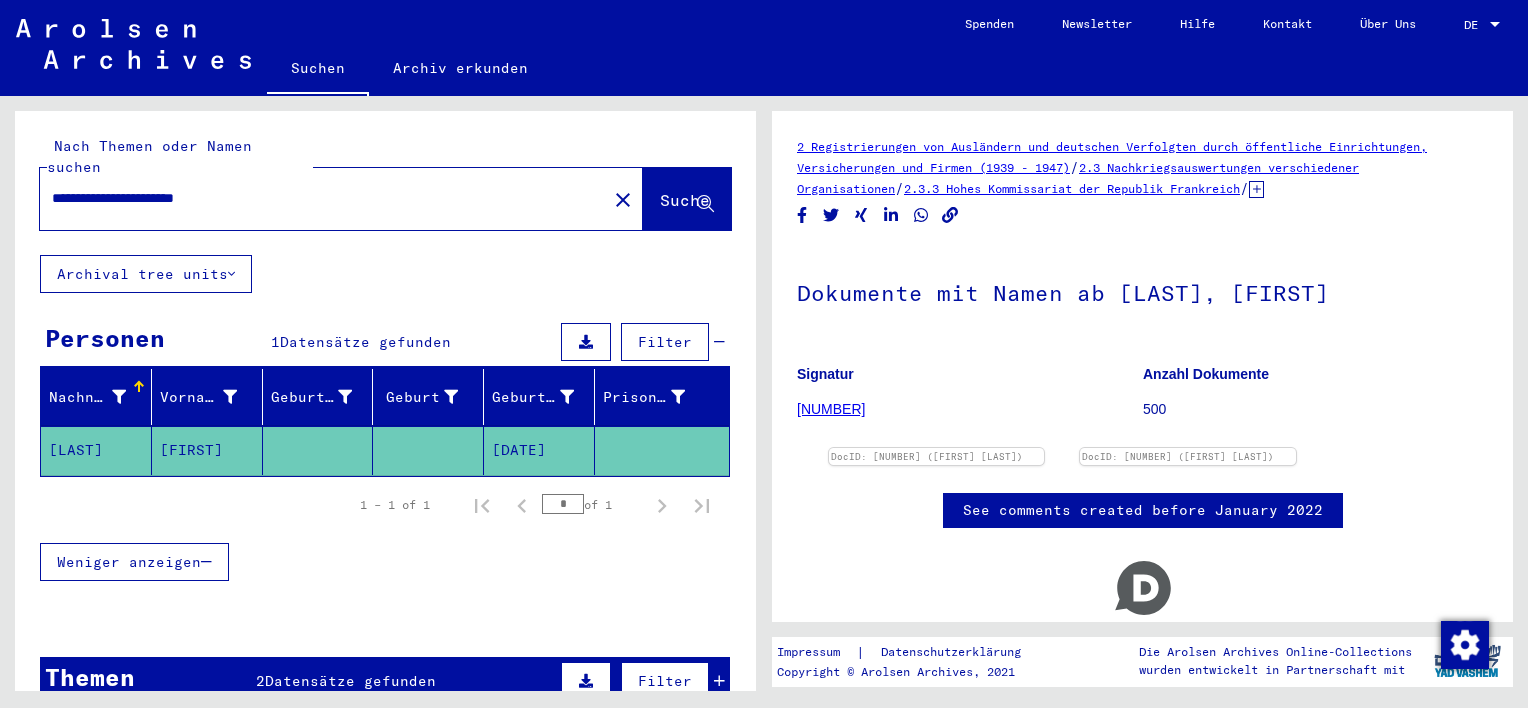 scroll, scrollTop: 254, scrollLeft: 0, axis: vertical 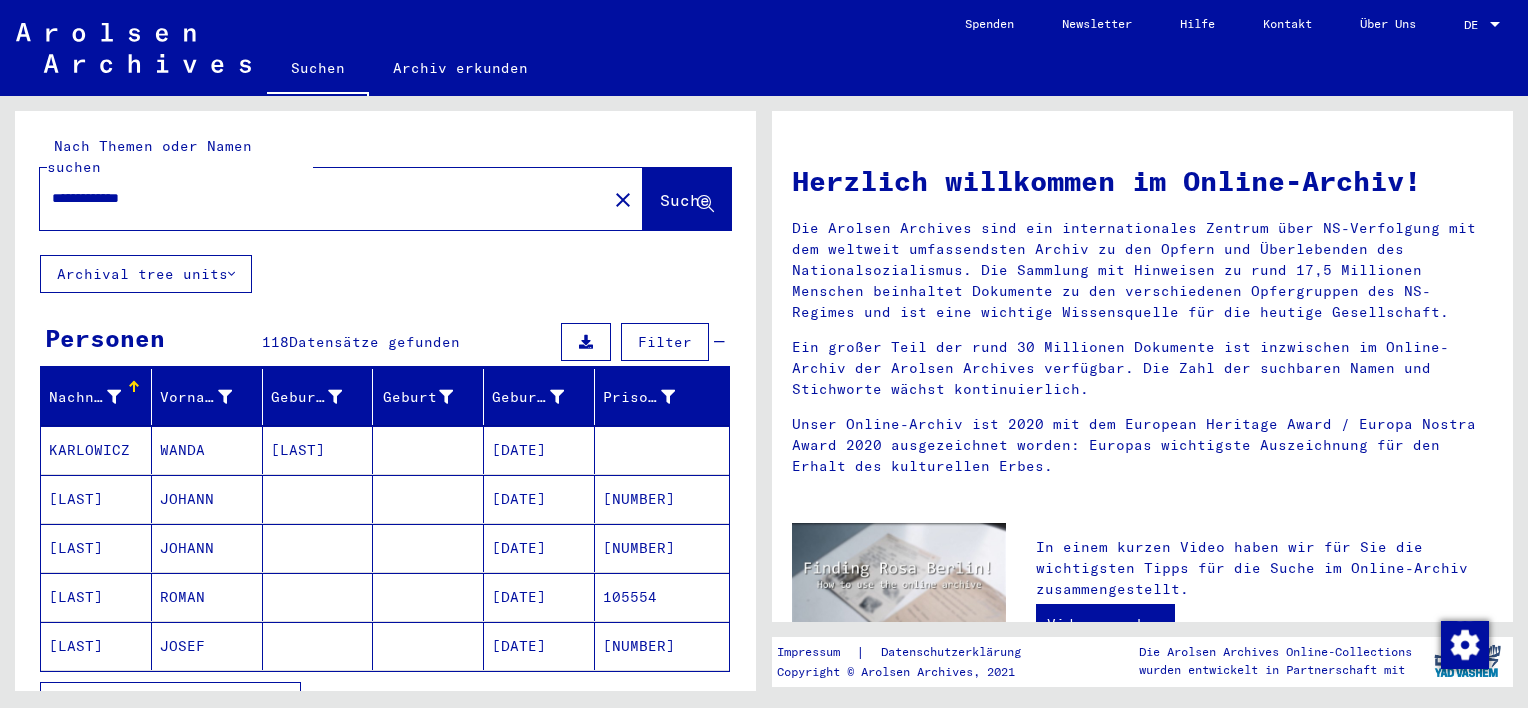 click on "JOSEF" at bounding box center [207, 450] 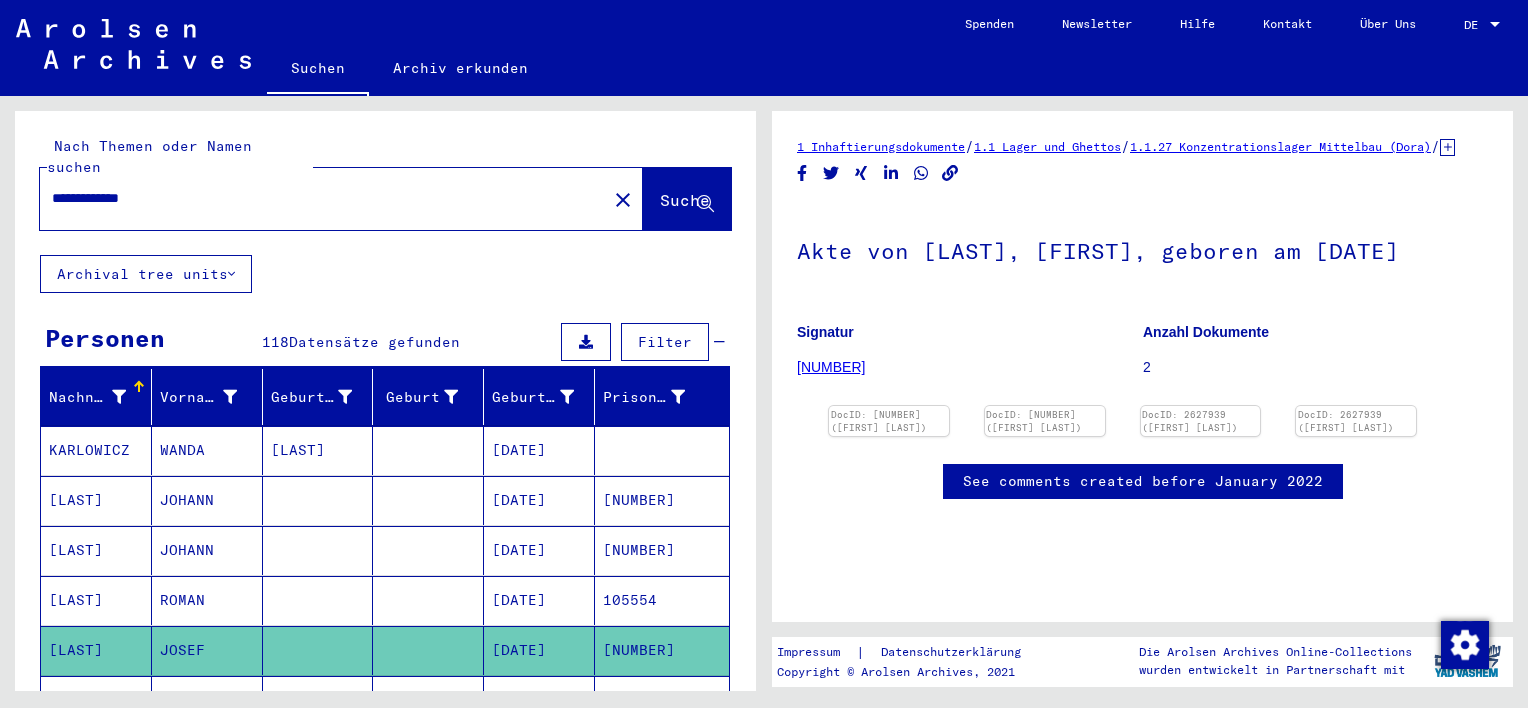 scroll, scrollTop: 0, scrollLeft: 0, axis: both 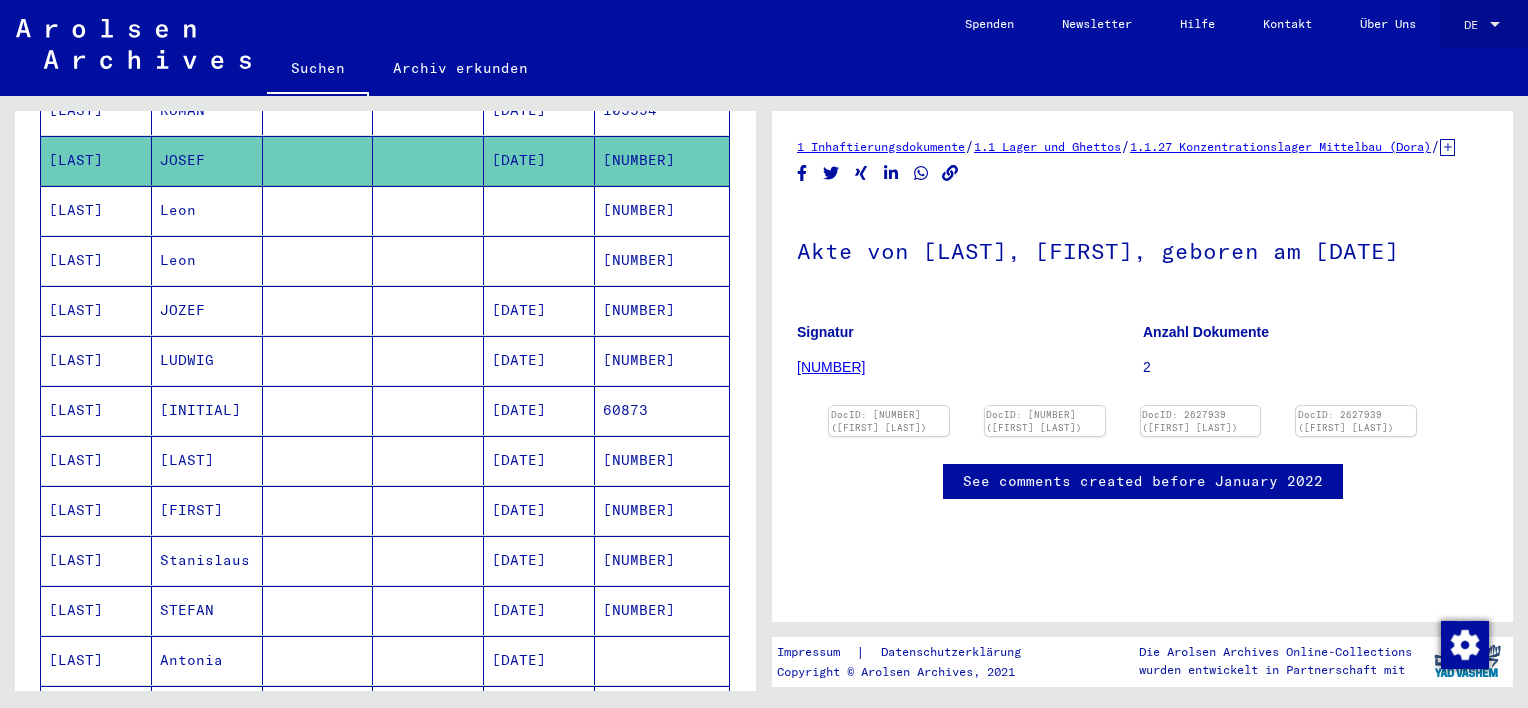 click on "[CODE]" at bounding box center [1484, 20] 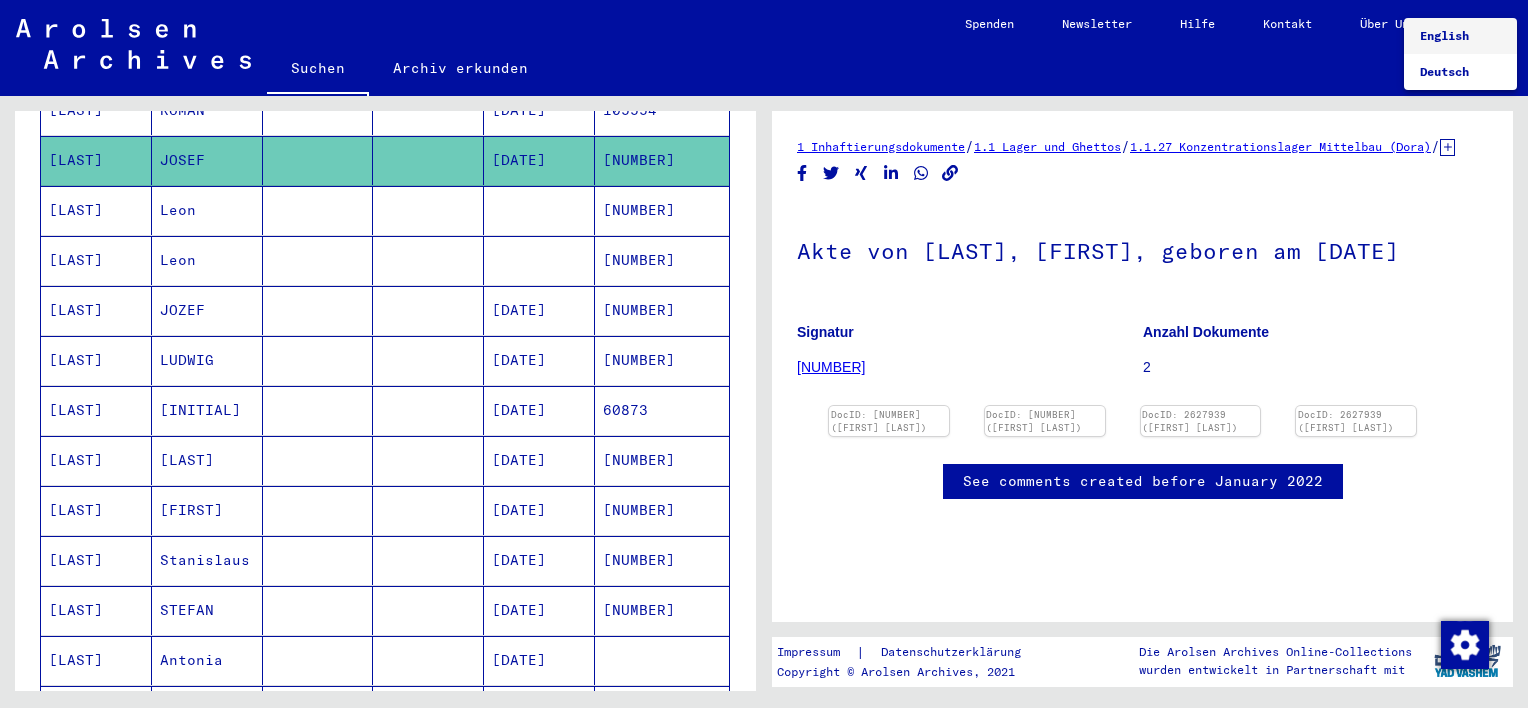 click on "English" at bounding box center [1444, 35] 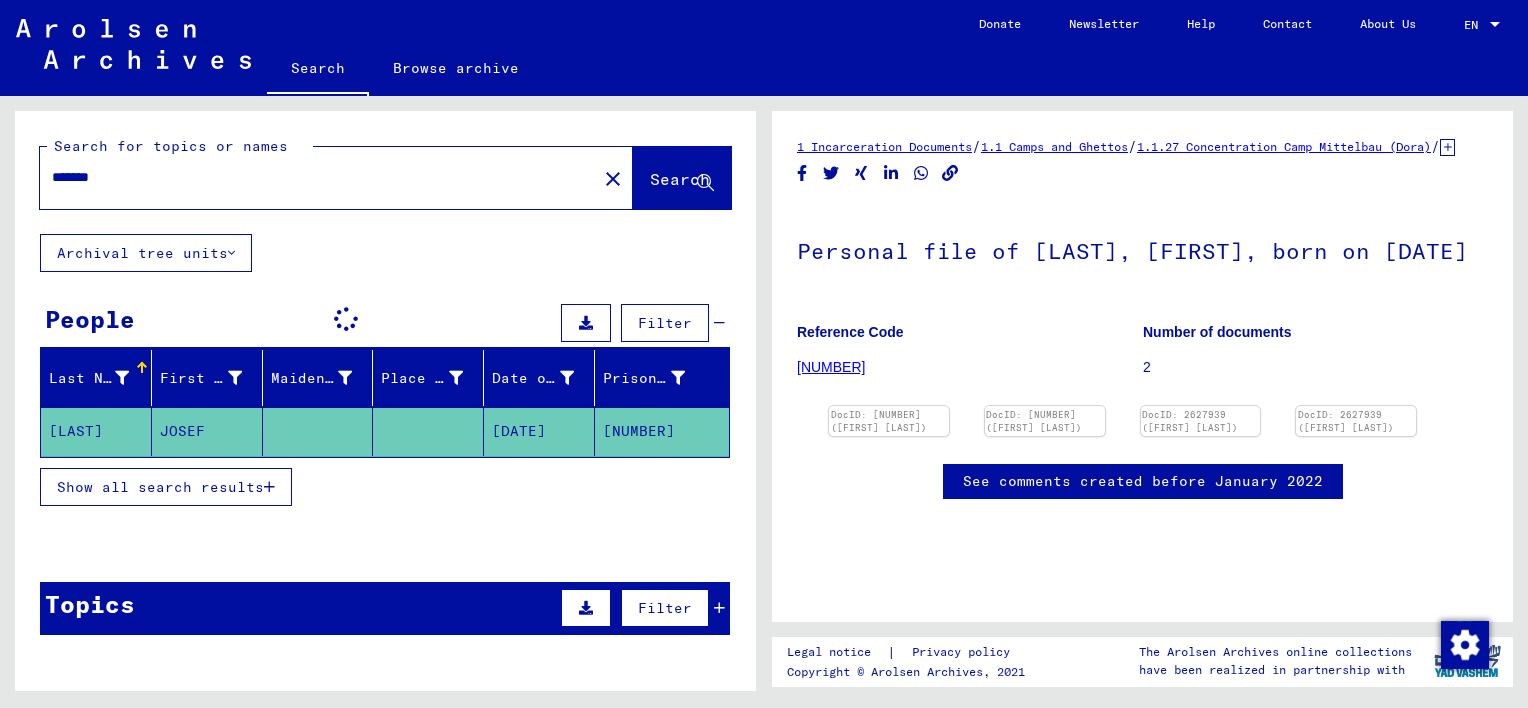 scroll, scrollTop: 0, scrollLeft: 0, axis: both 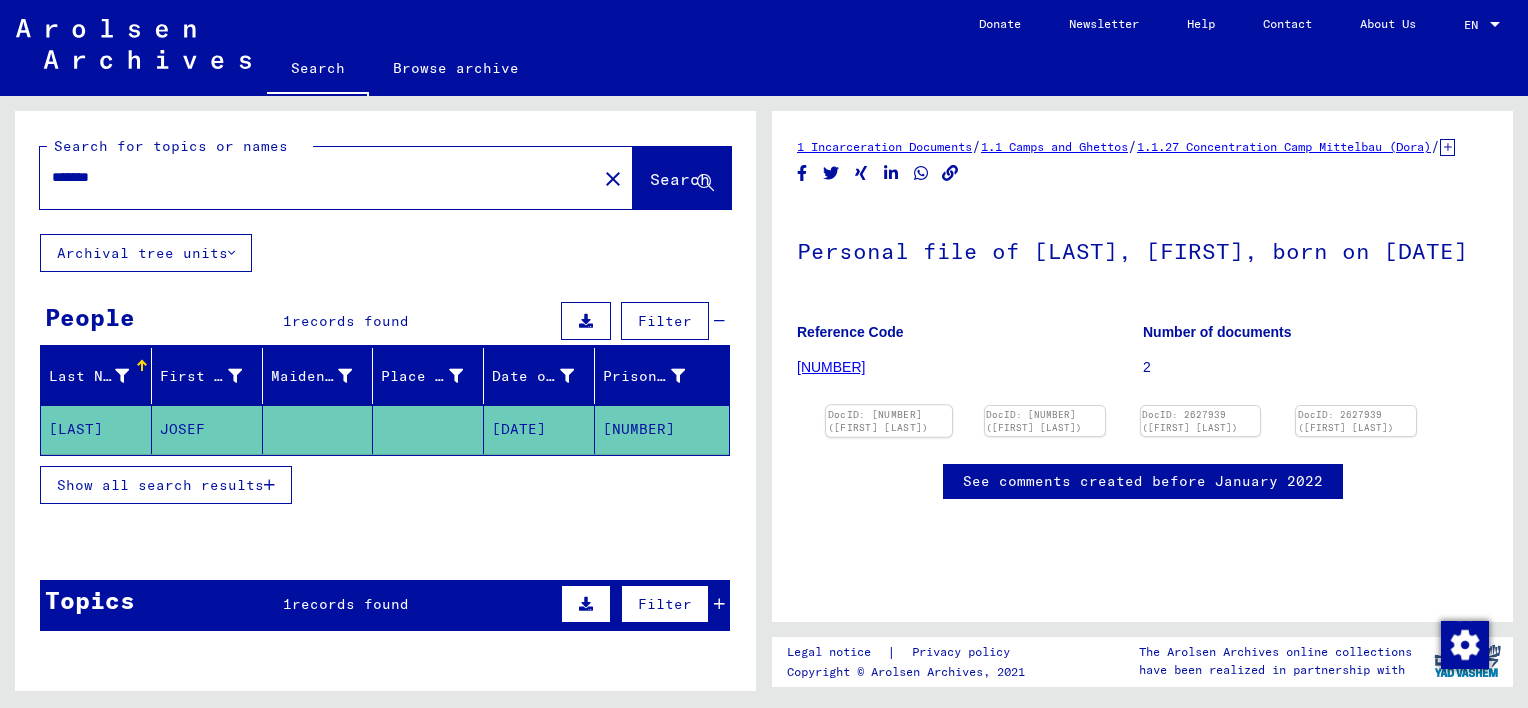 click at bounding box center [889, 405] 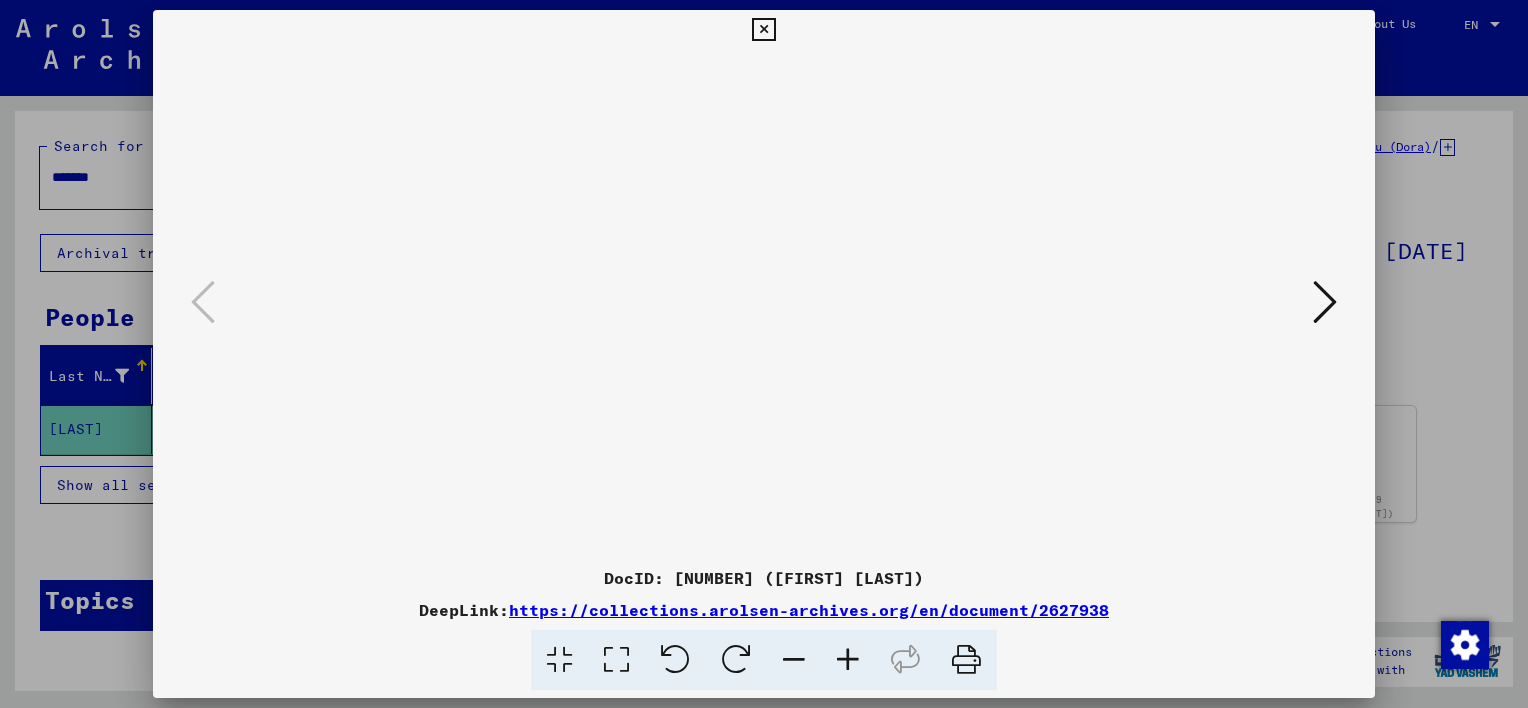 click at bounding box center (1325, 302) 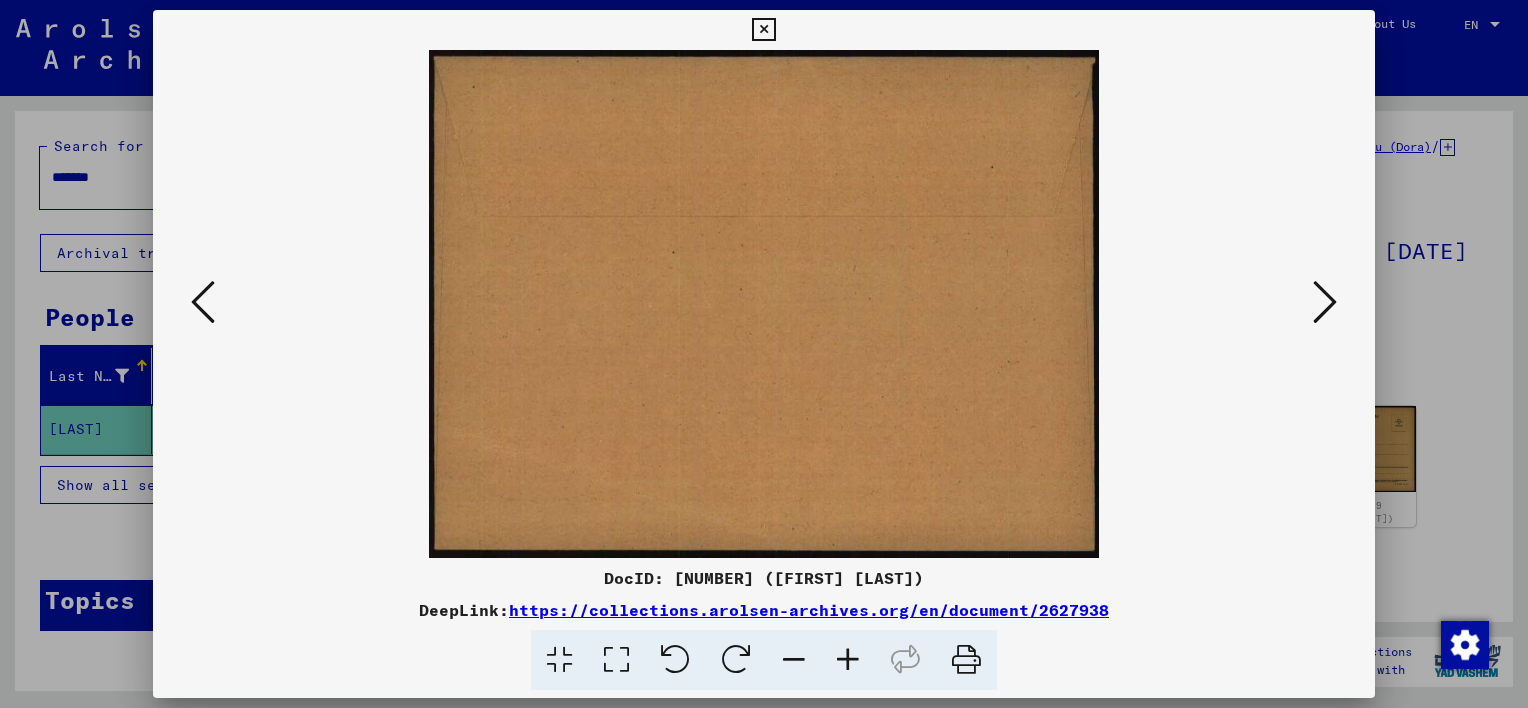 click at bounding box center [1325, 302] 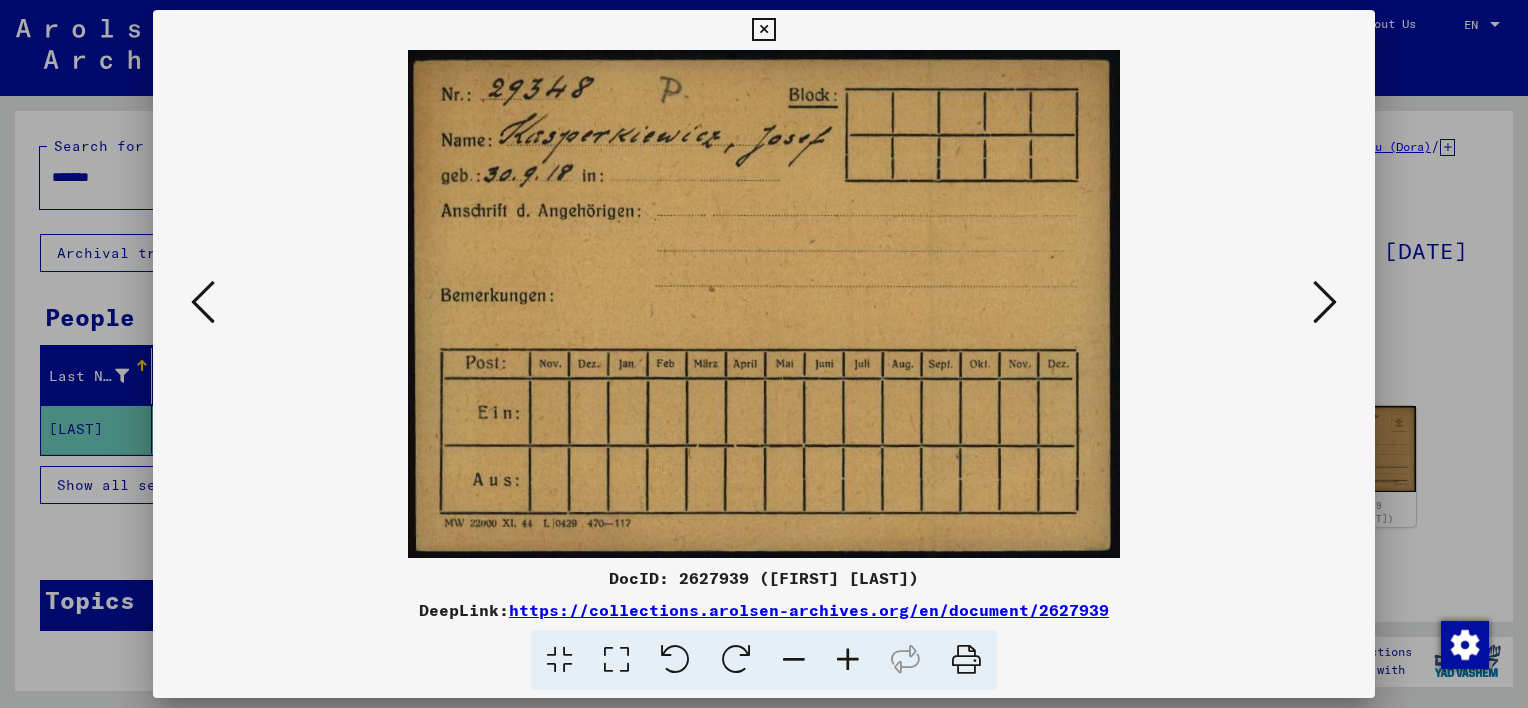 click at bounding box center [1325, 302] 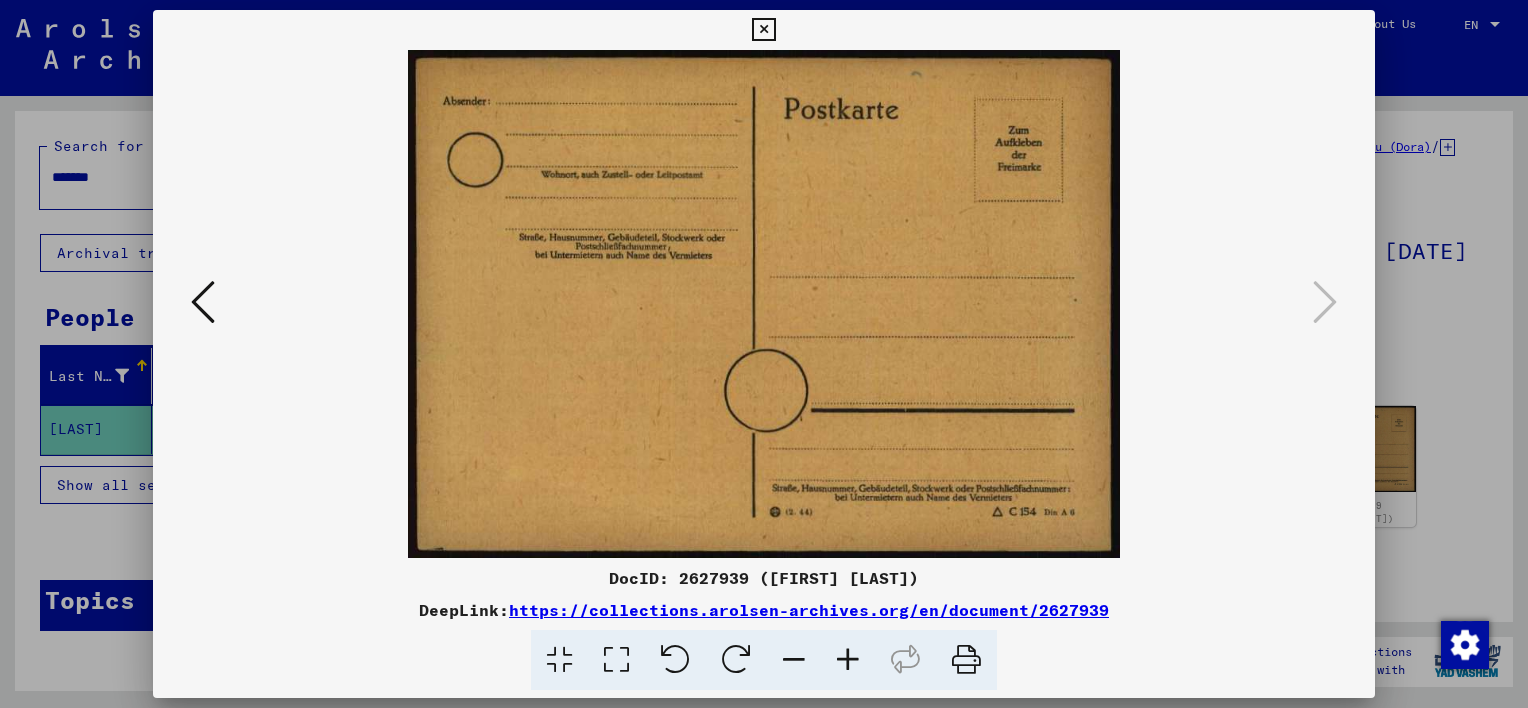 click at bounding box center [203, 302] 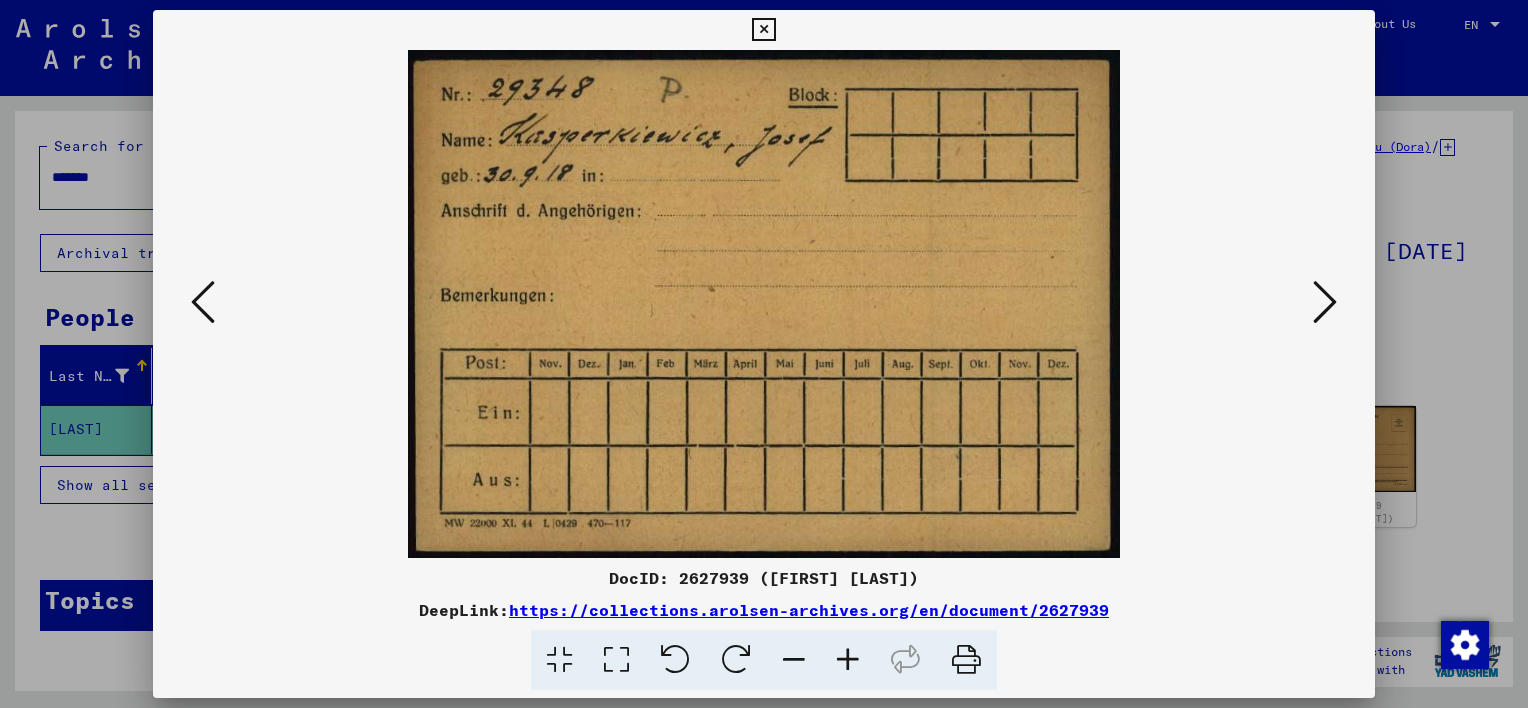 click at bounding box center [203, 302] 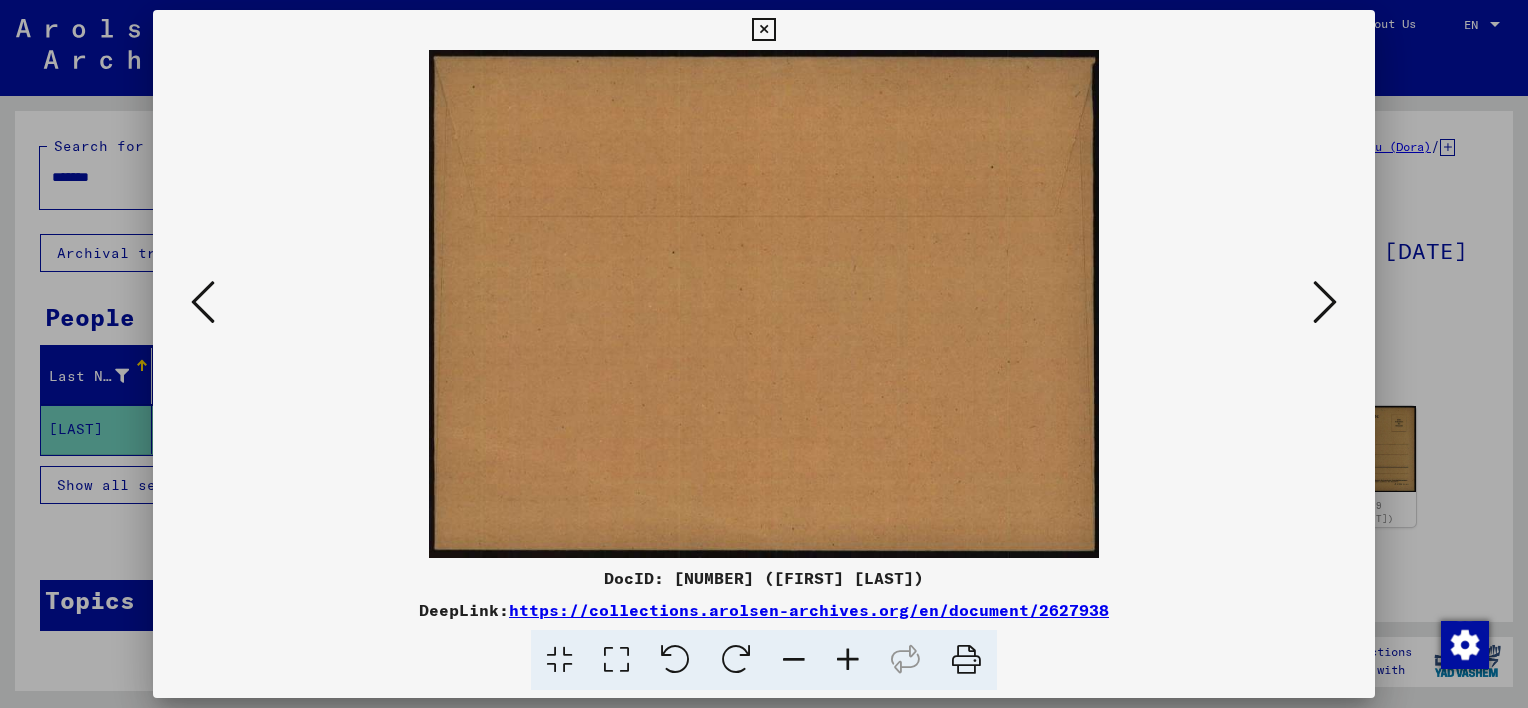 click at bounding box center [203, 302] 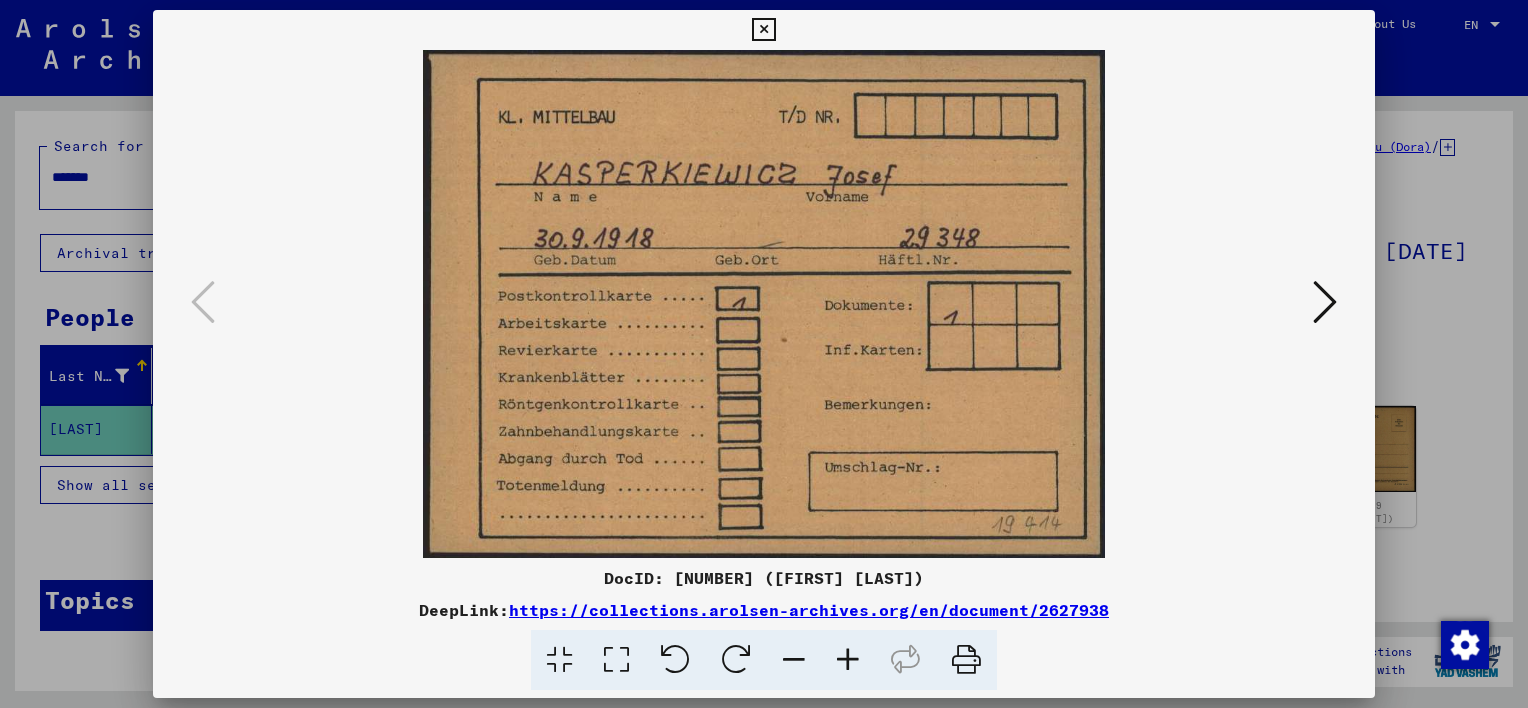 click at bounding box center (1325, 302) 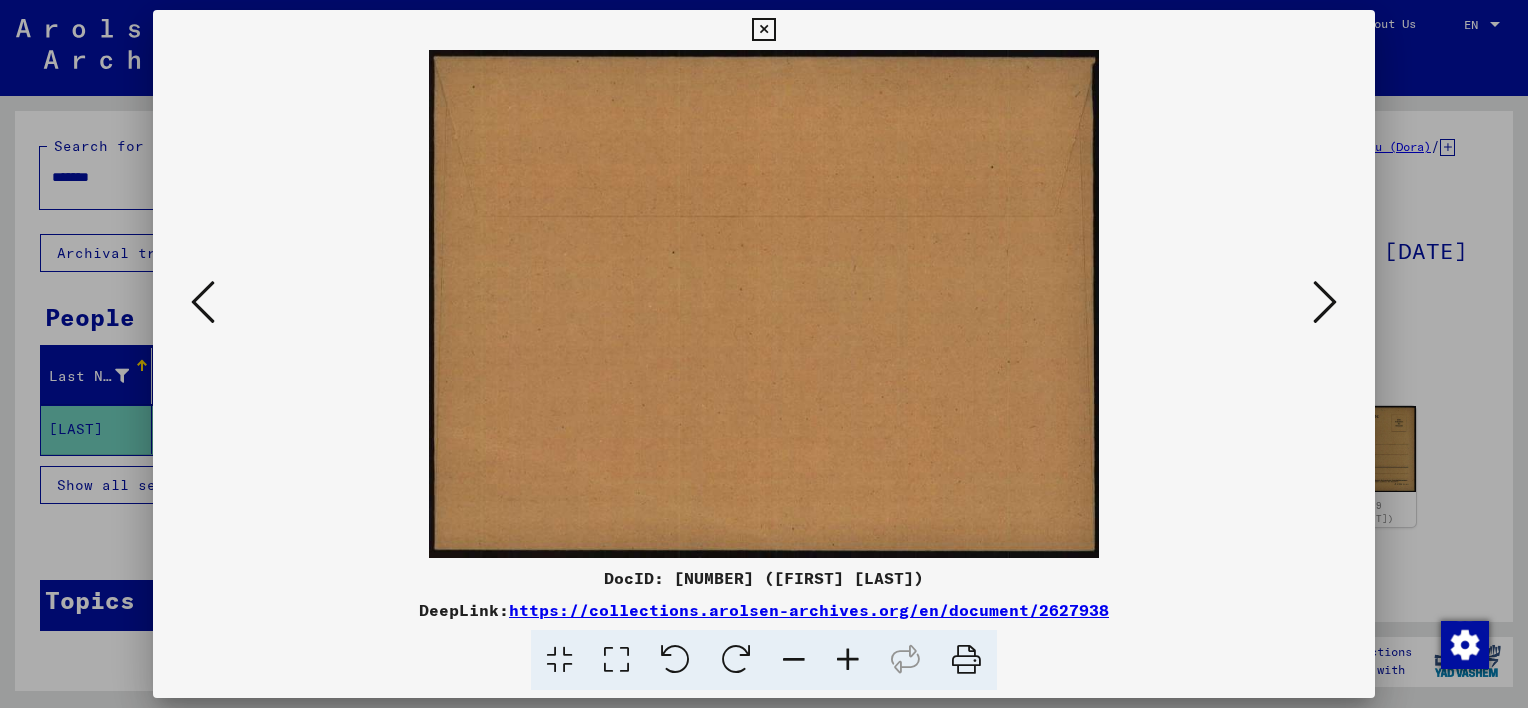 click at bounding box center [1325, 302] 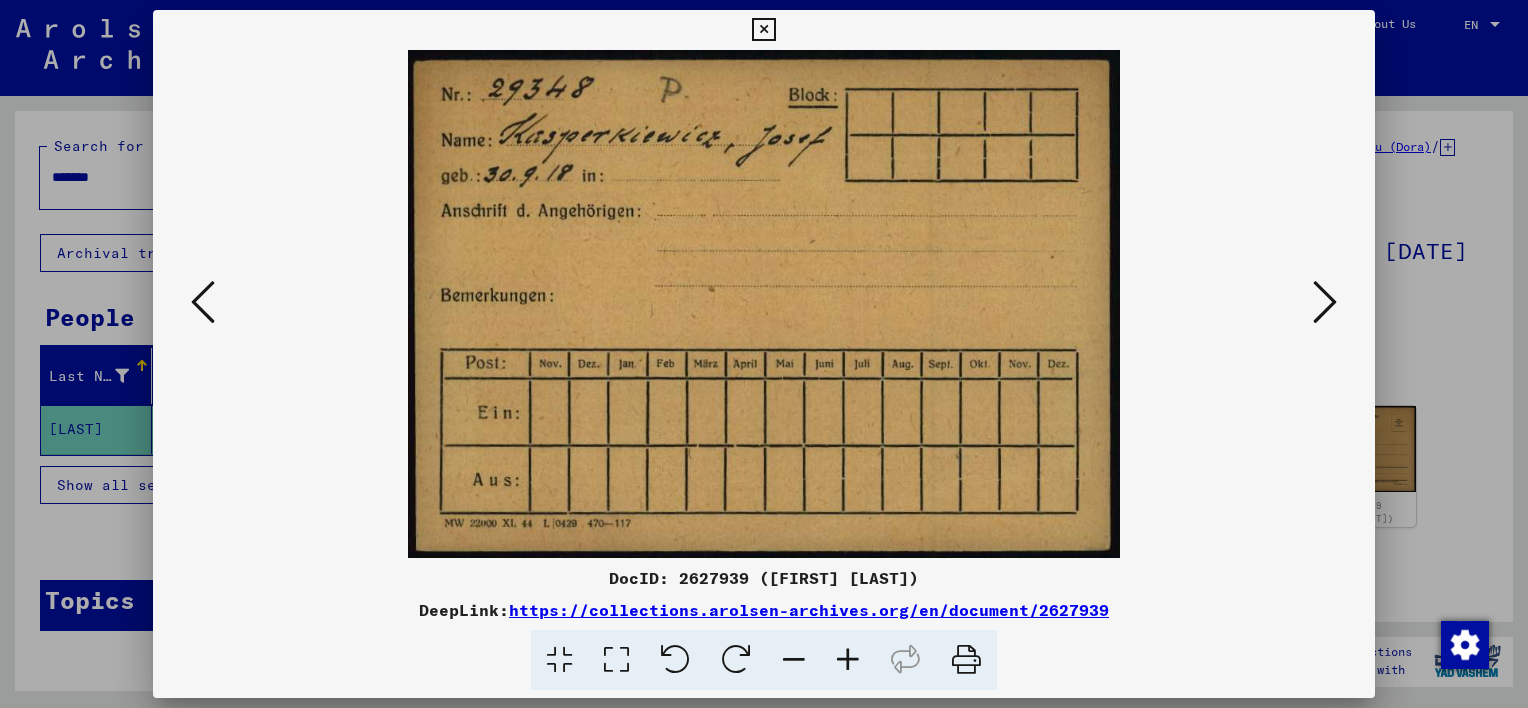 click at bounding box center [764, 354] 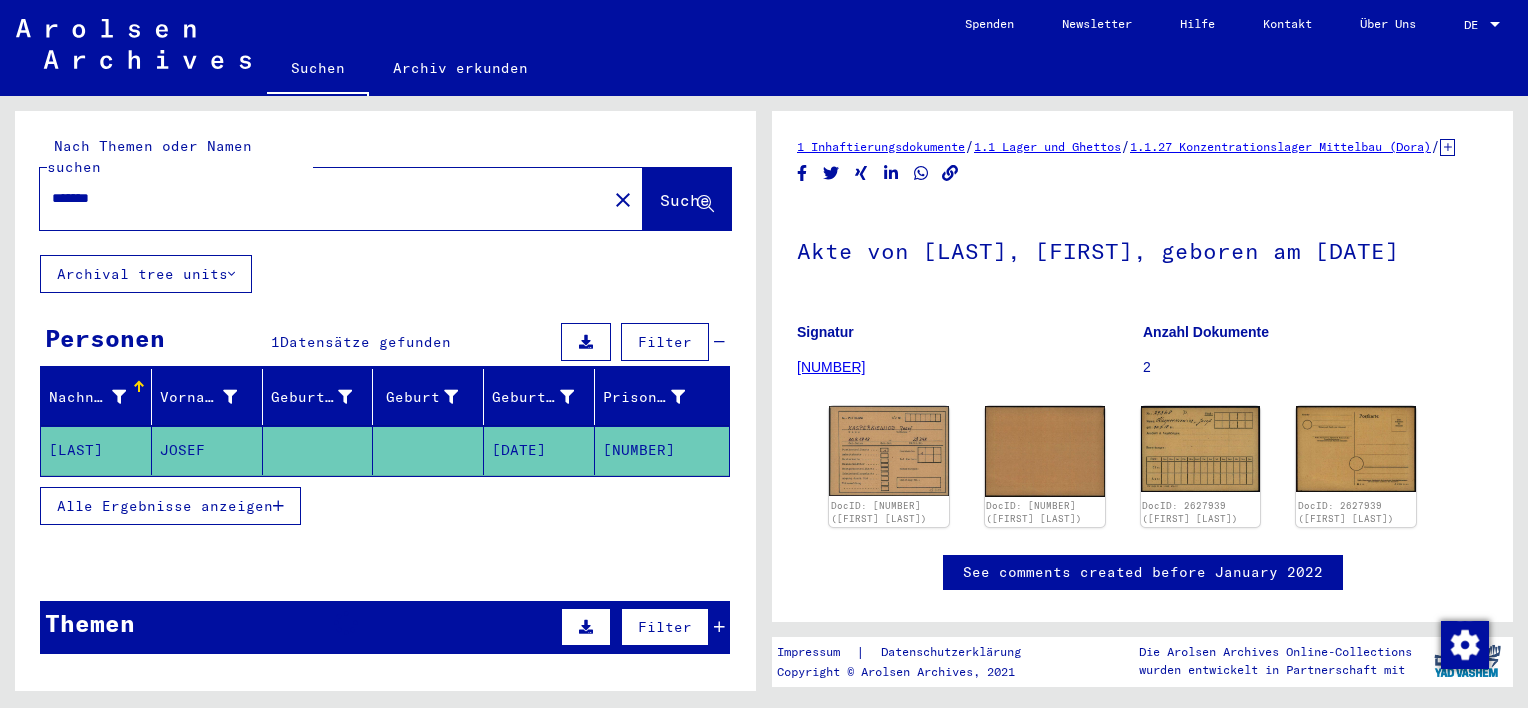 scroll, scrollTop: 0, scrollLeft: 0, axis: both 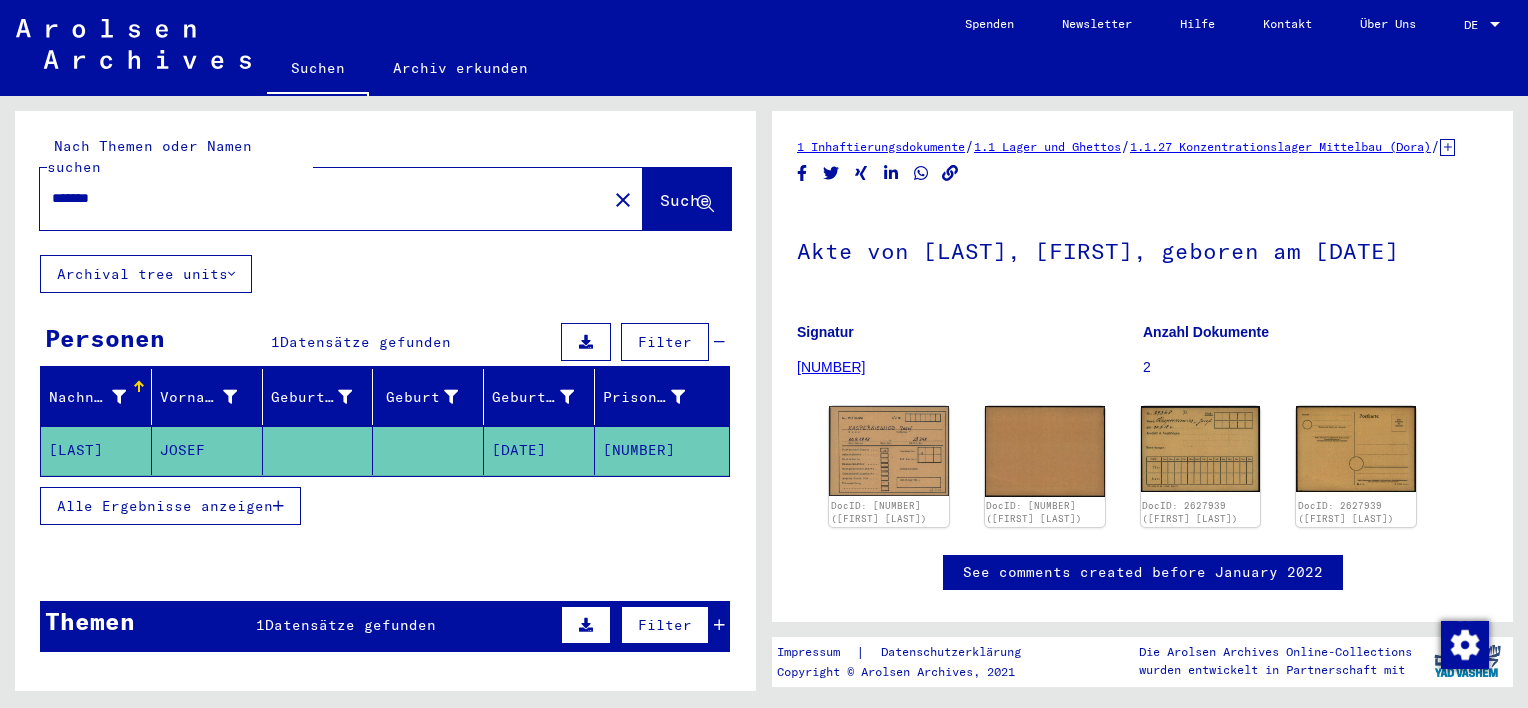 click on "*******" at bounding box center (323, 198) 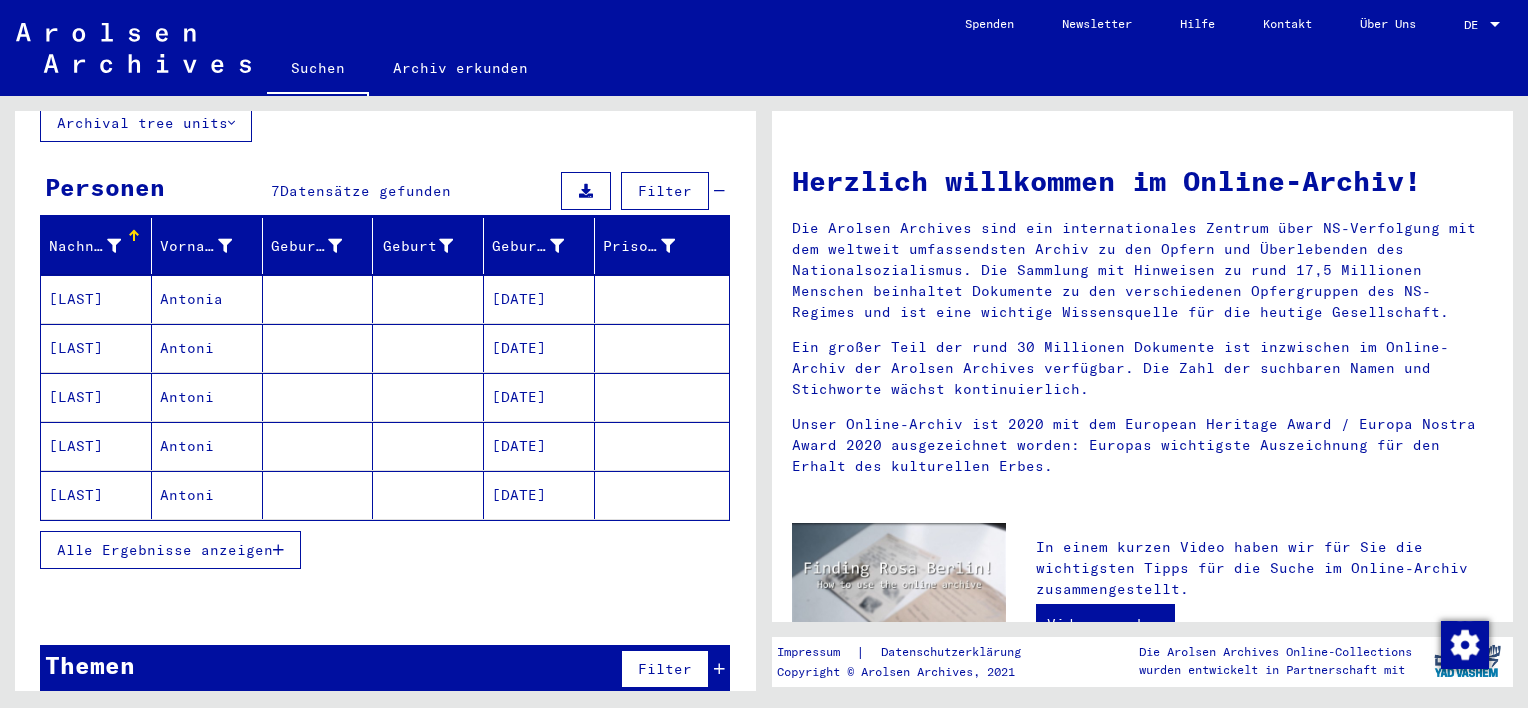 scroll, scrollTop: 0, scrollLeft: 0, axis: both 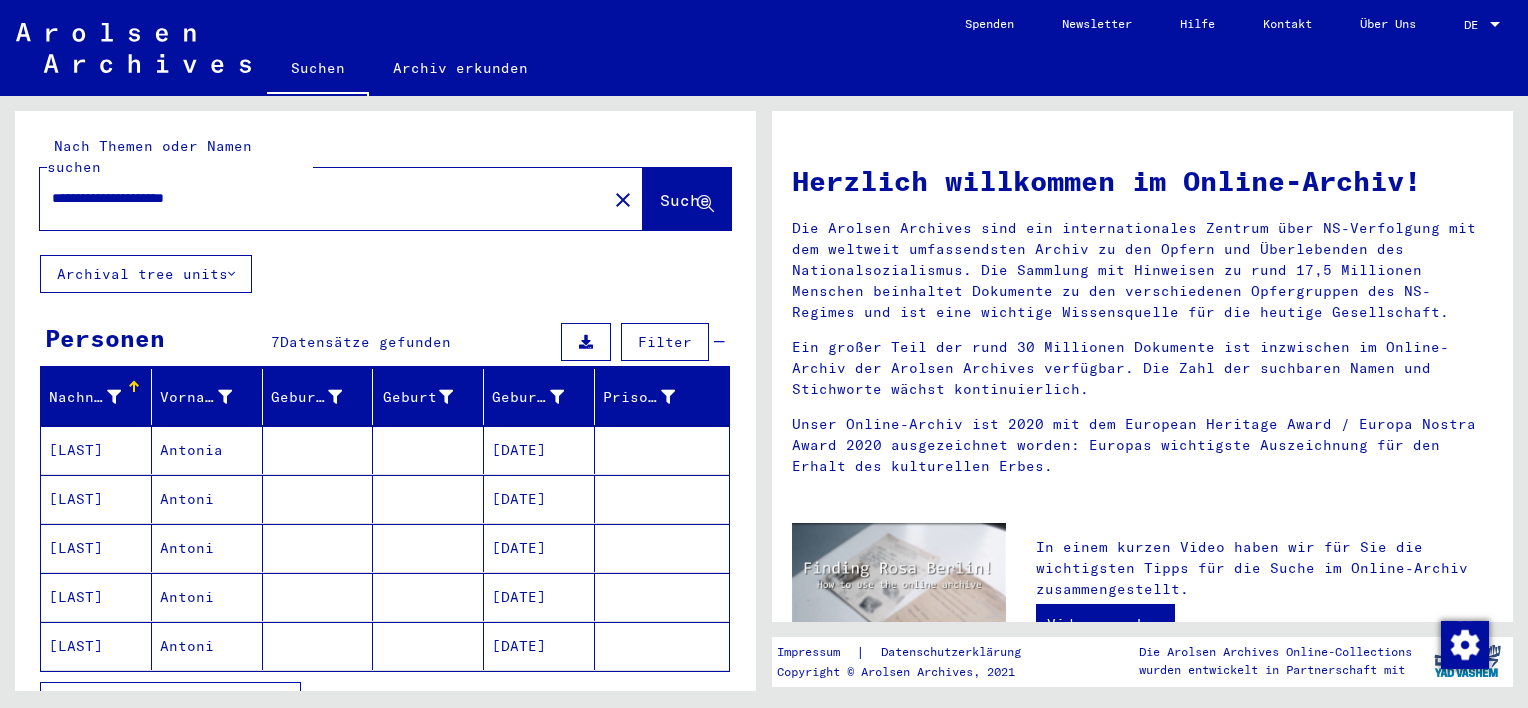 click on "**********" at bounding box center [317, 198] 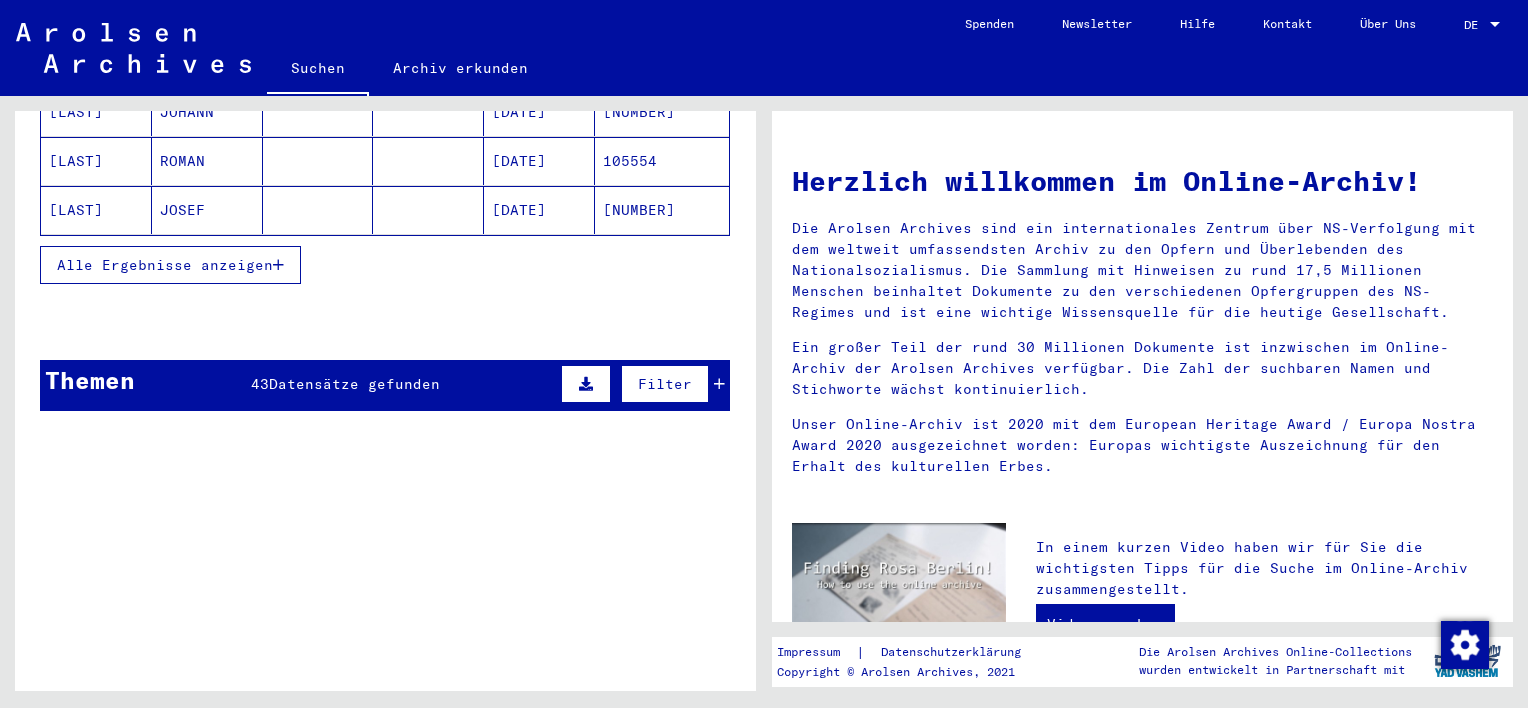 scroll, scrollTop: 440, scrollLeft: 0, axis: vertical 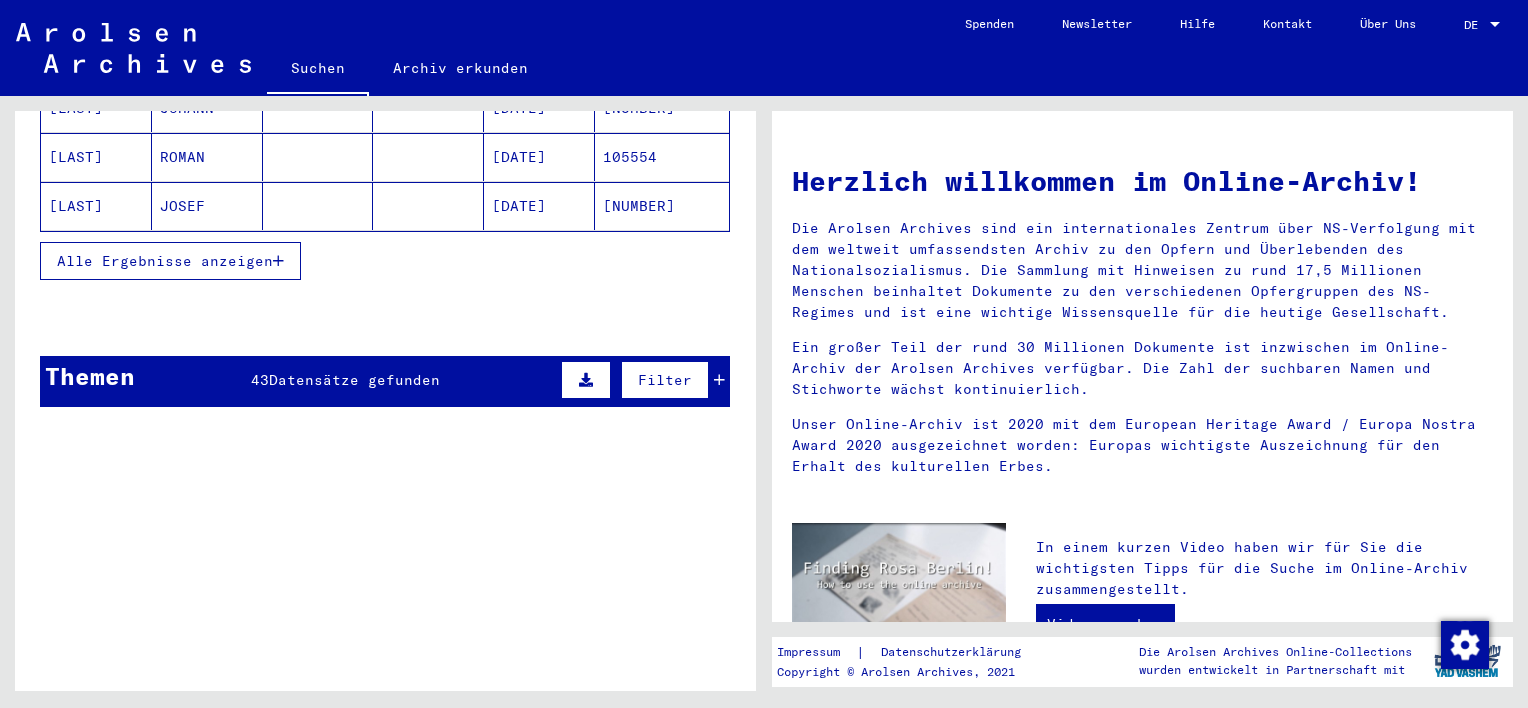 click at bounding box center (719, 380) 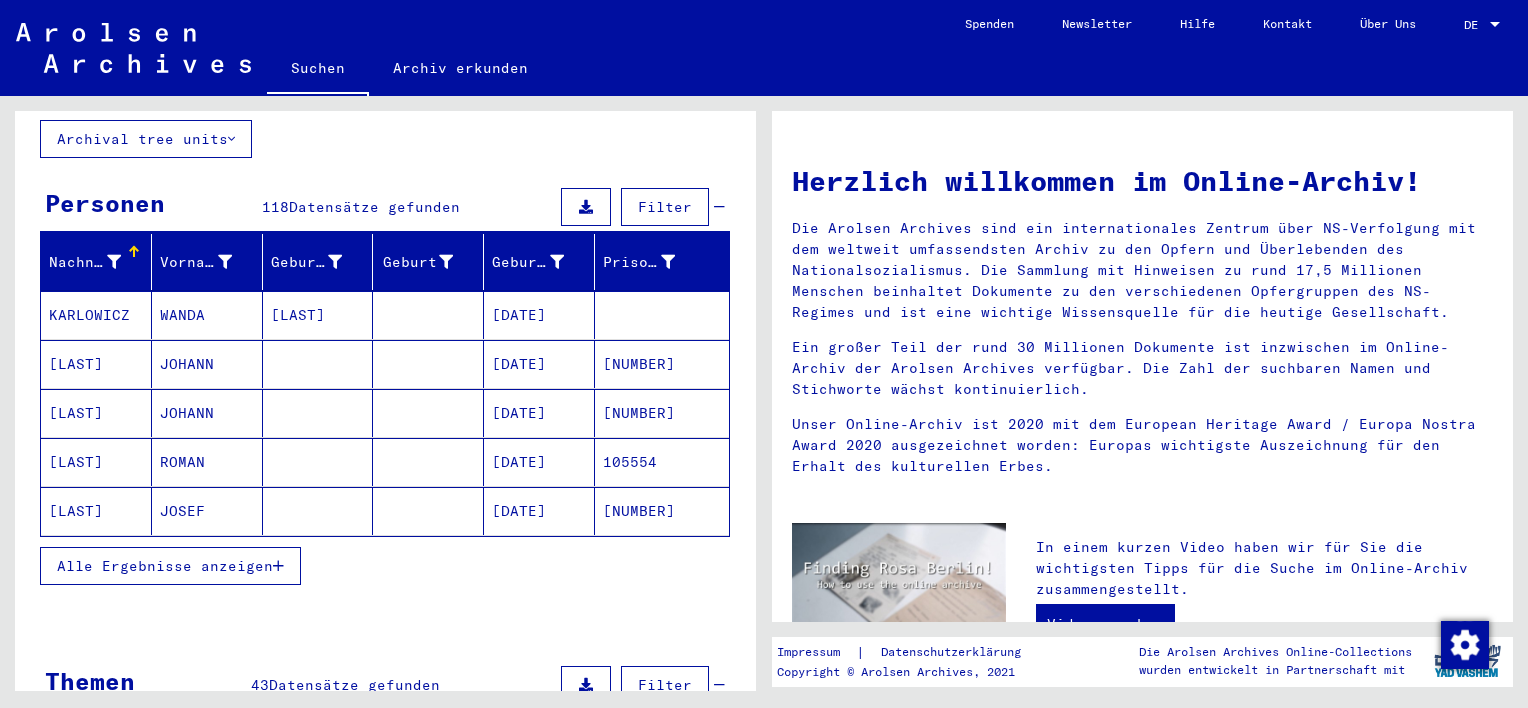 scroll, scrollTop: 0, scrollLeft: 0, axis: both 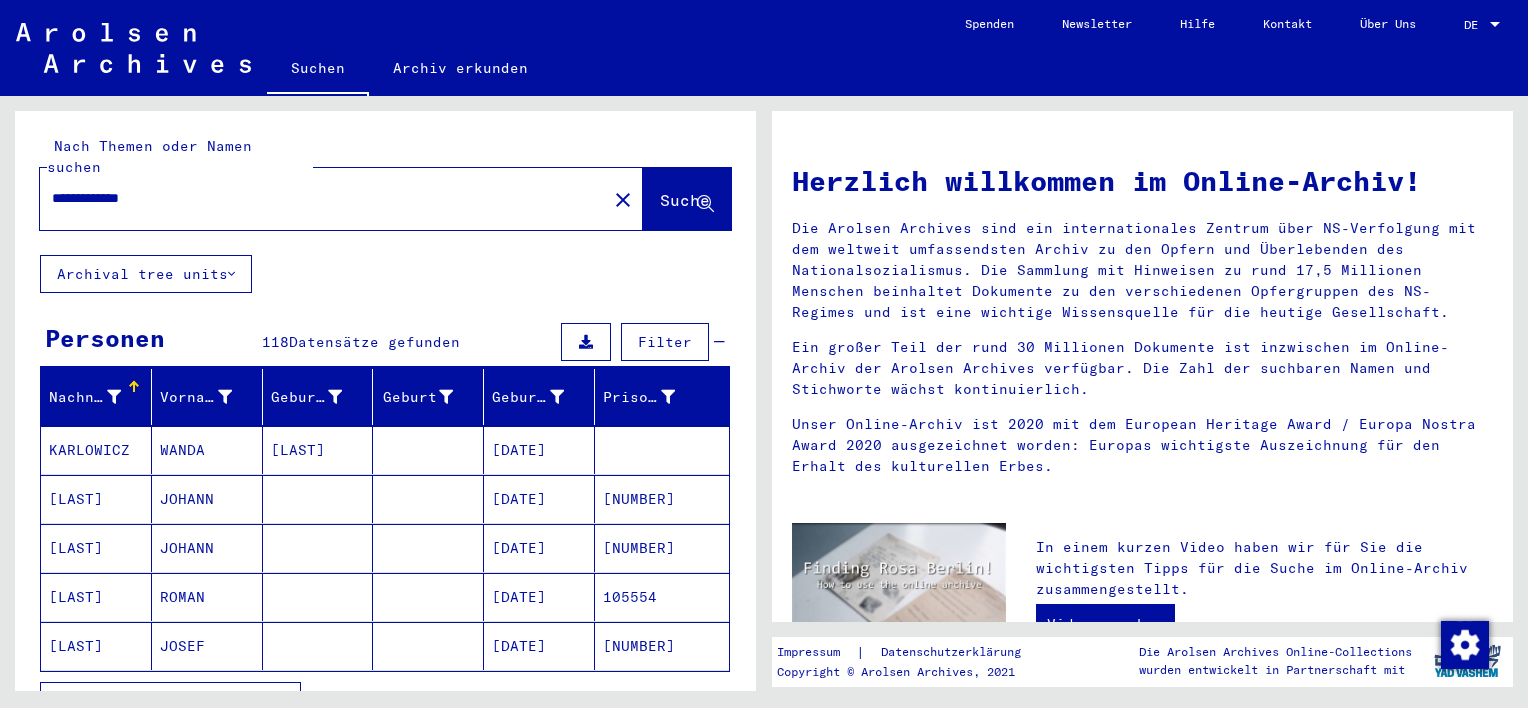 click on "**********" at bounding box center [311, 198] 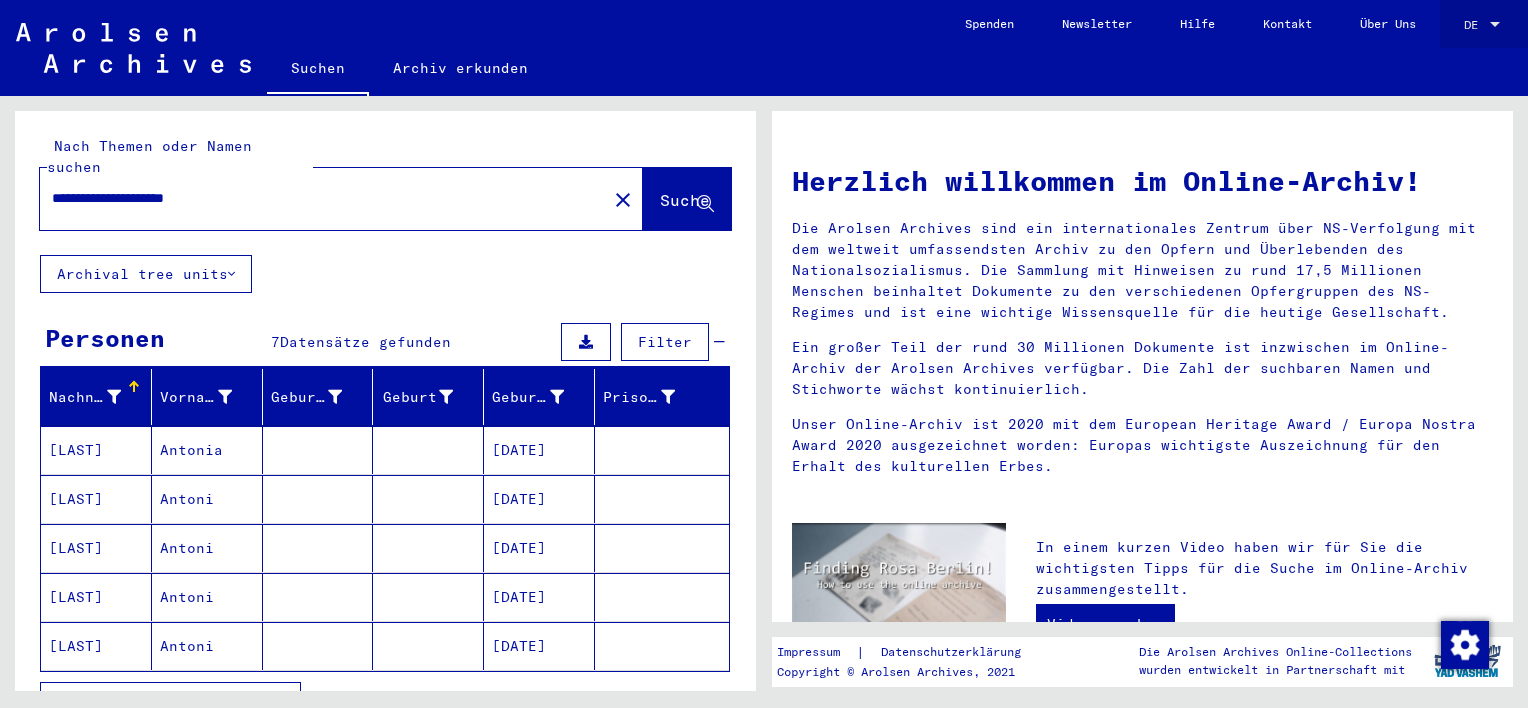 click on "DE" at bounding box center [1475, 25] 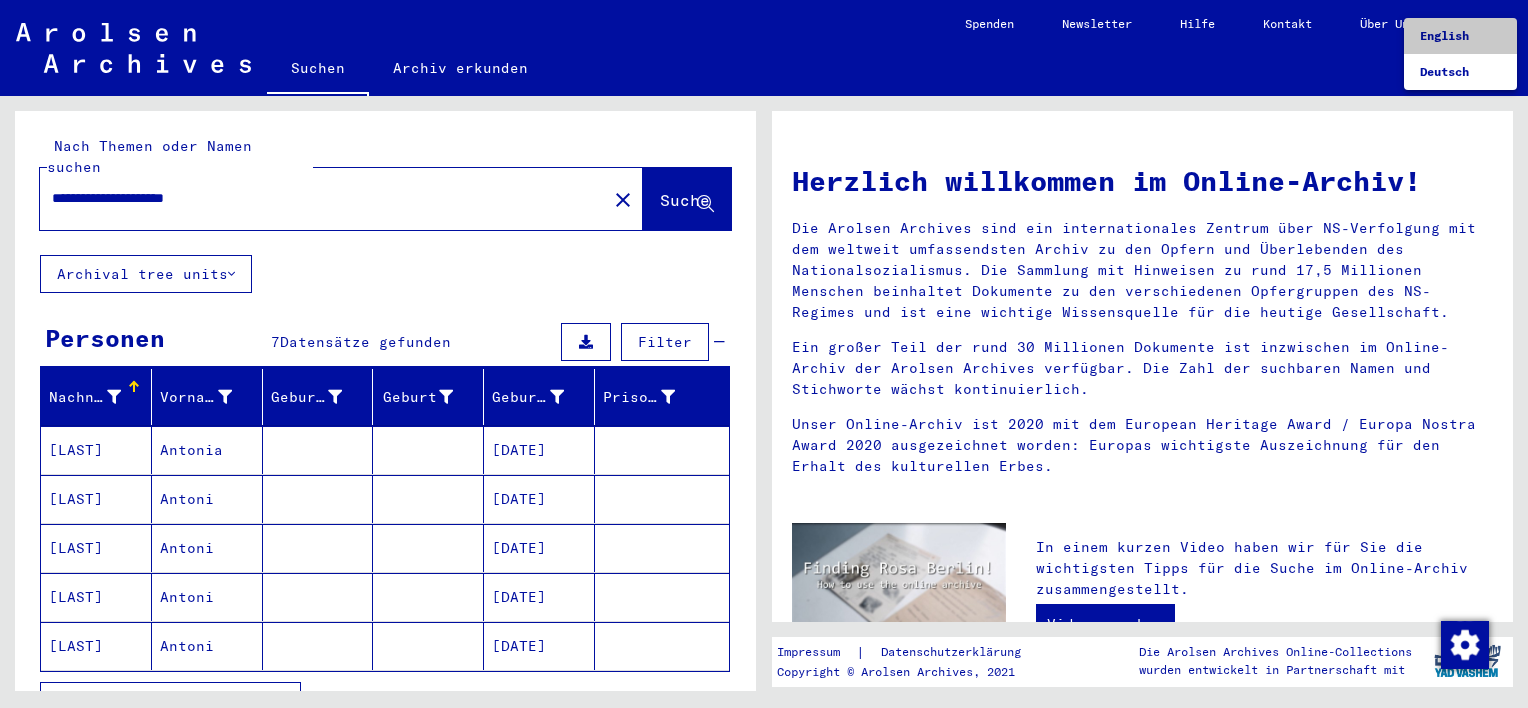 click on "English" at bounding box center (1460, 36) 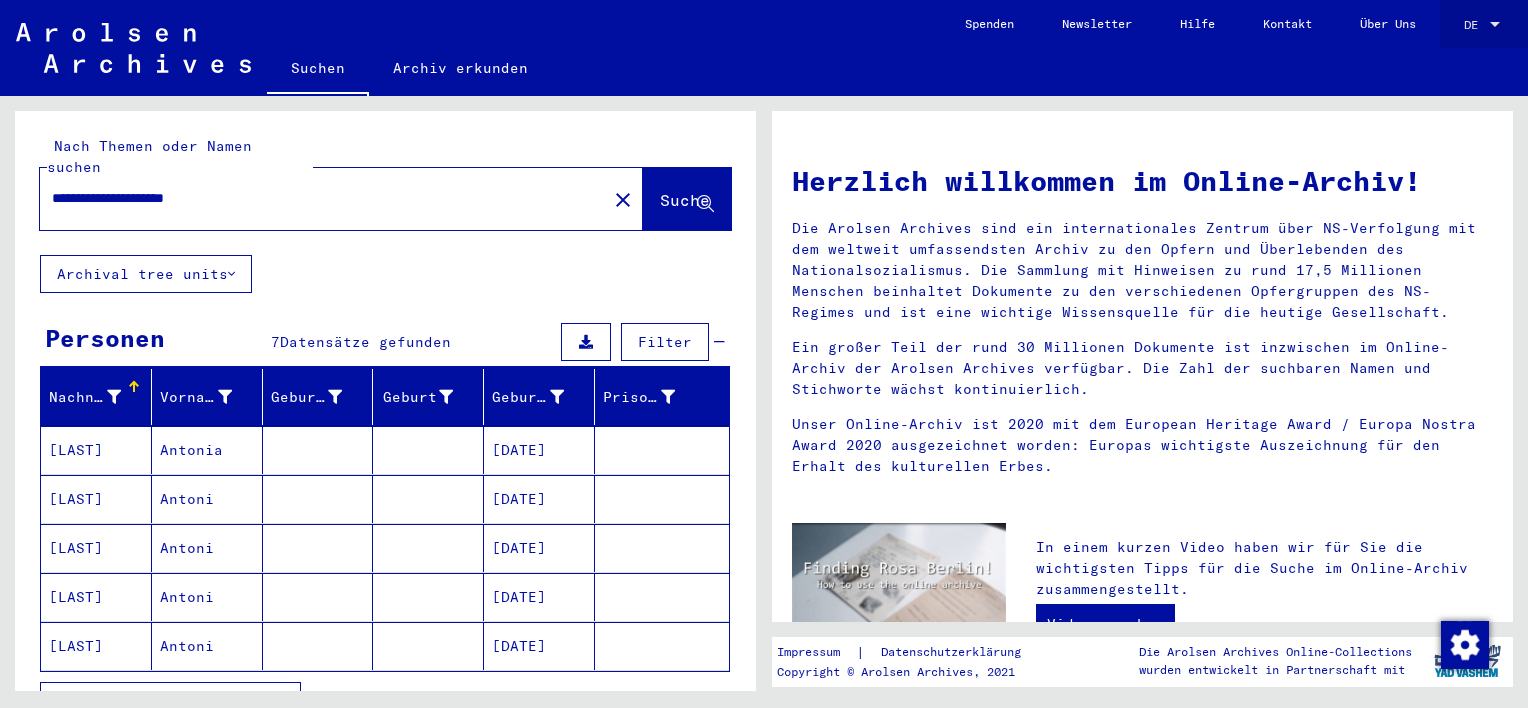 click on "DE" at bounding box center [1471, 24] 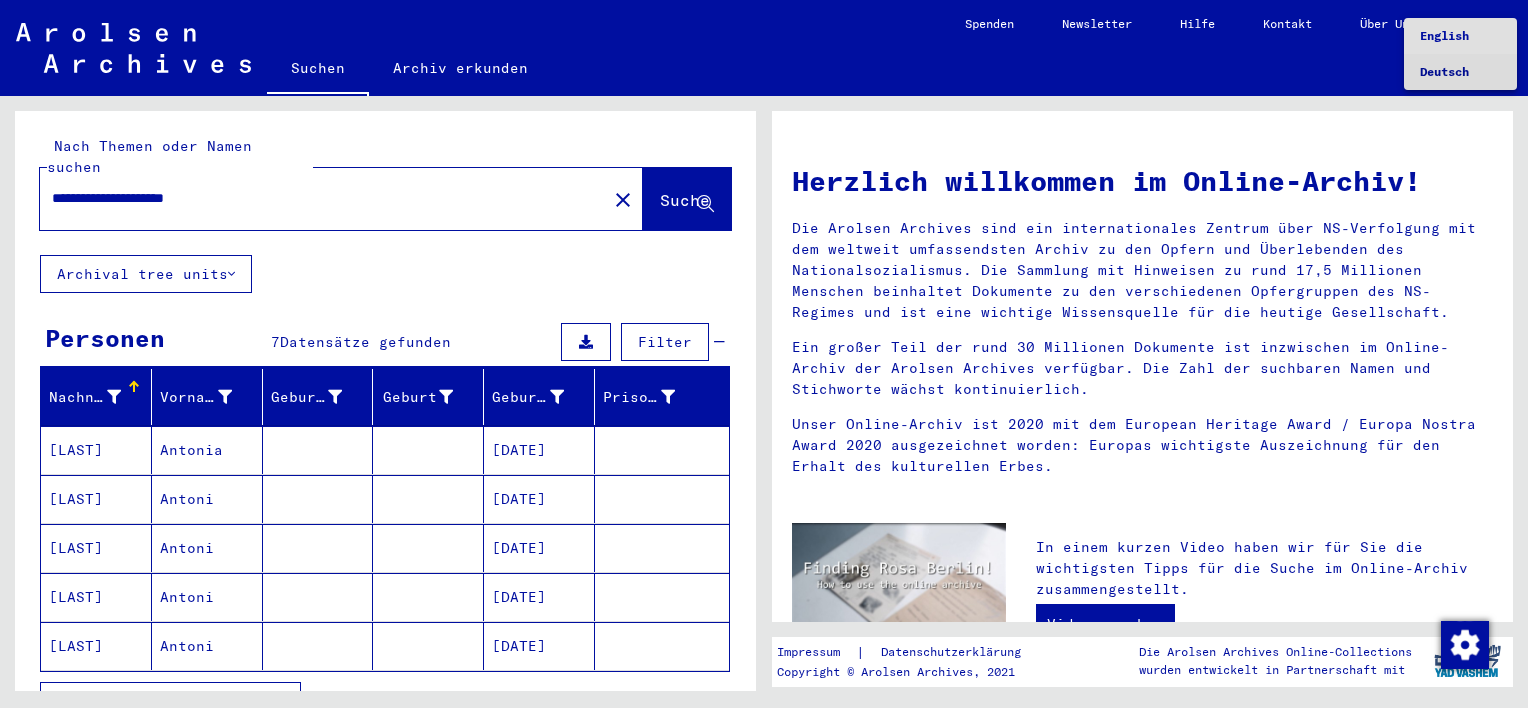click on "Deutsch" at bounding box center (1444, 71) 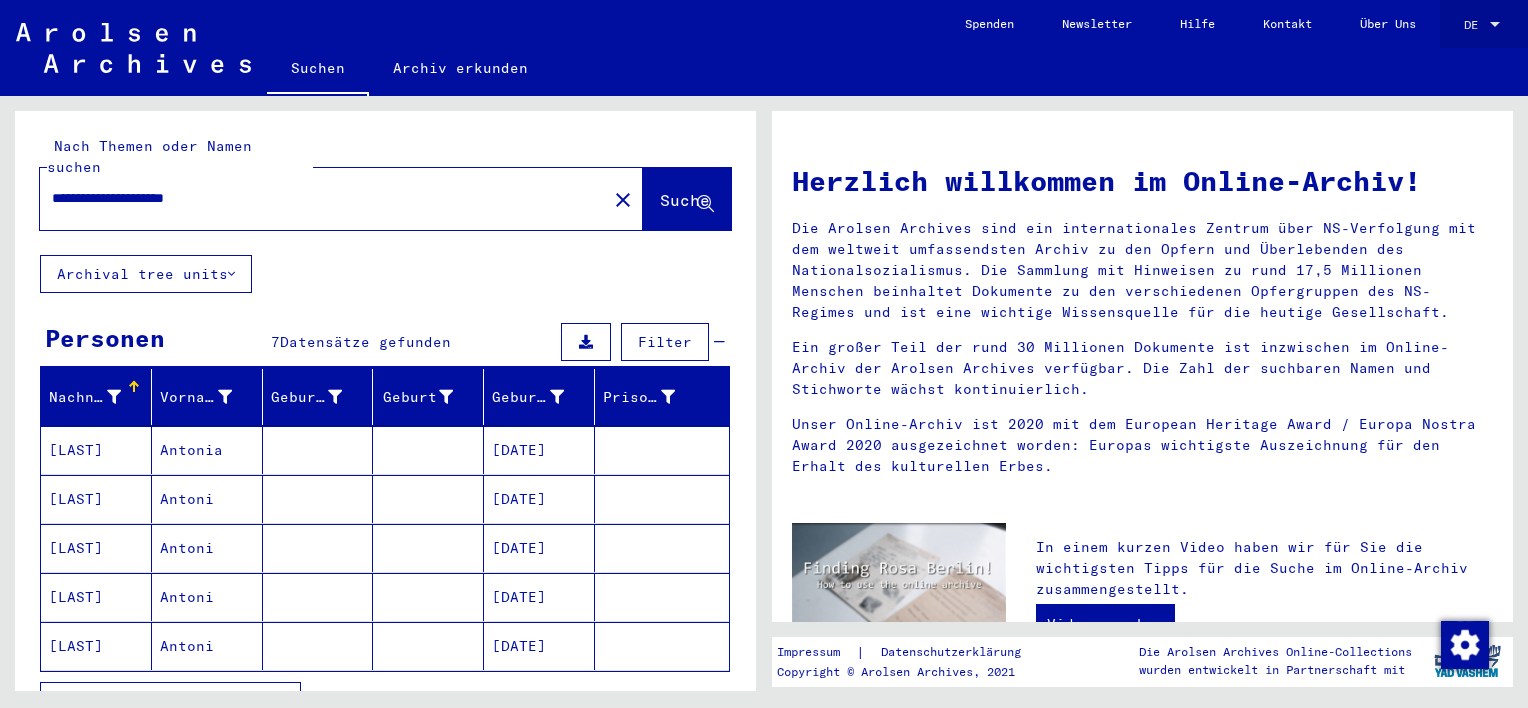 click on "DE" at bounding box center [1471, 24] 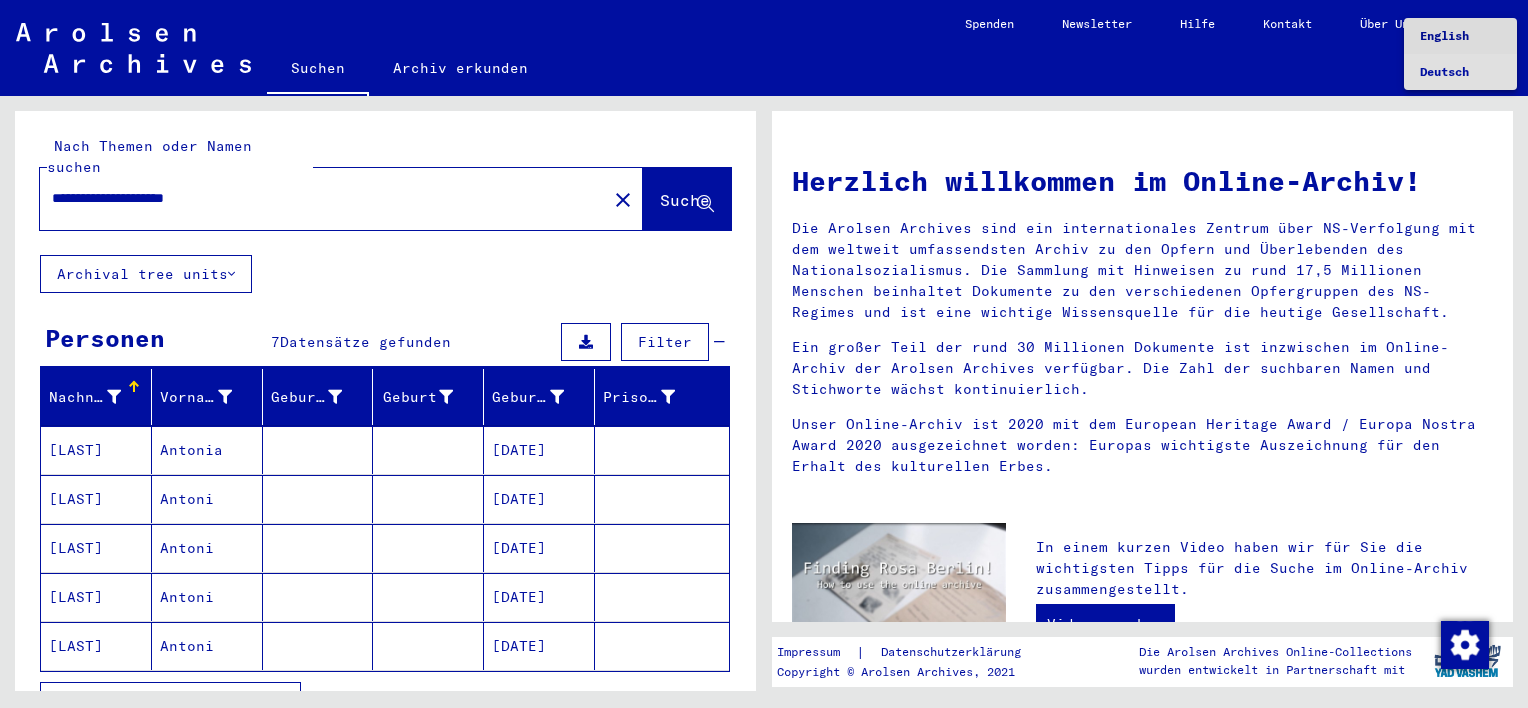 click on "English" at bounding box center (1444, 35) 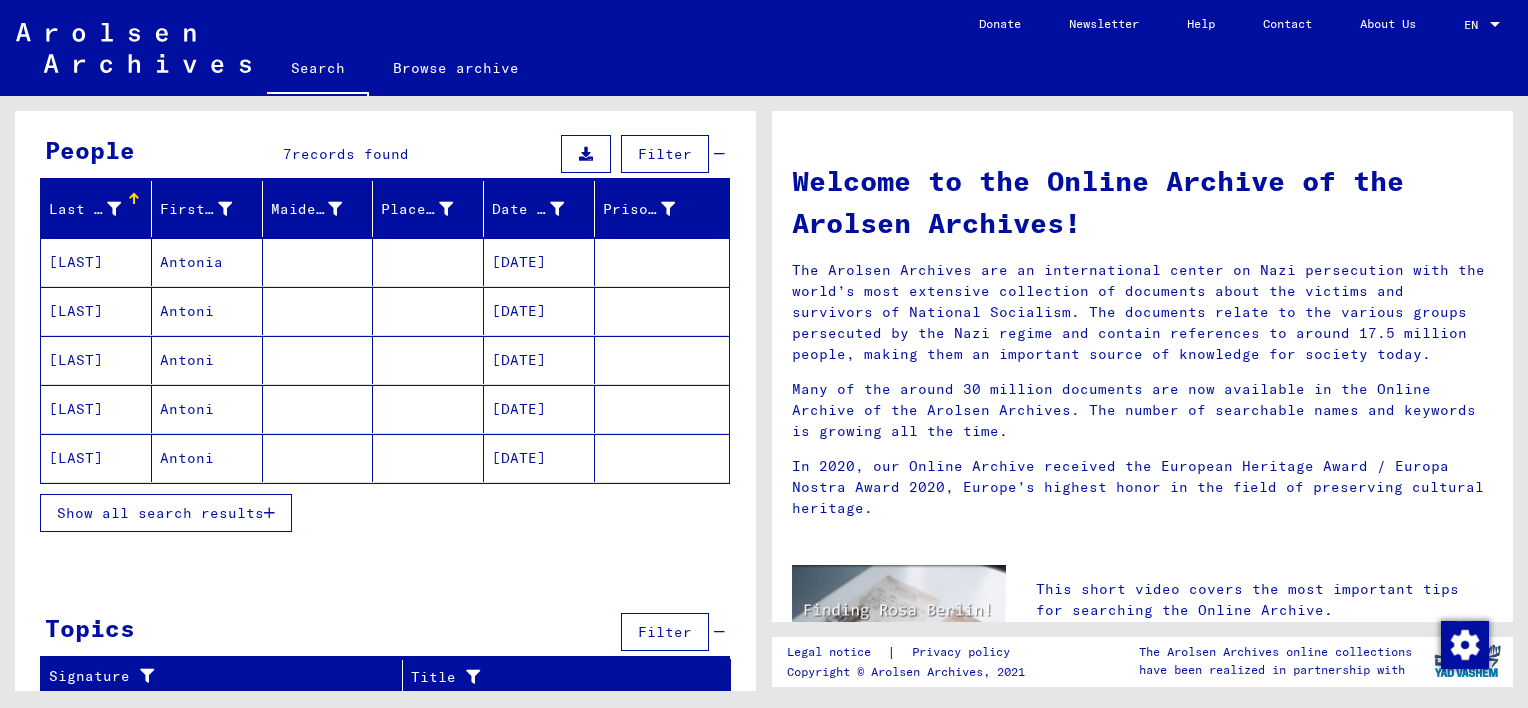 scroll, scrollTop: 0, scrollLeft: 0, axis: both 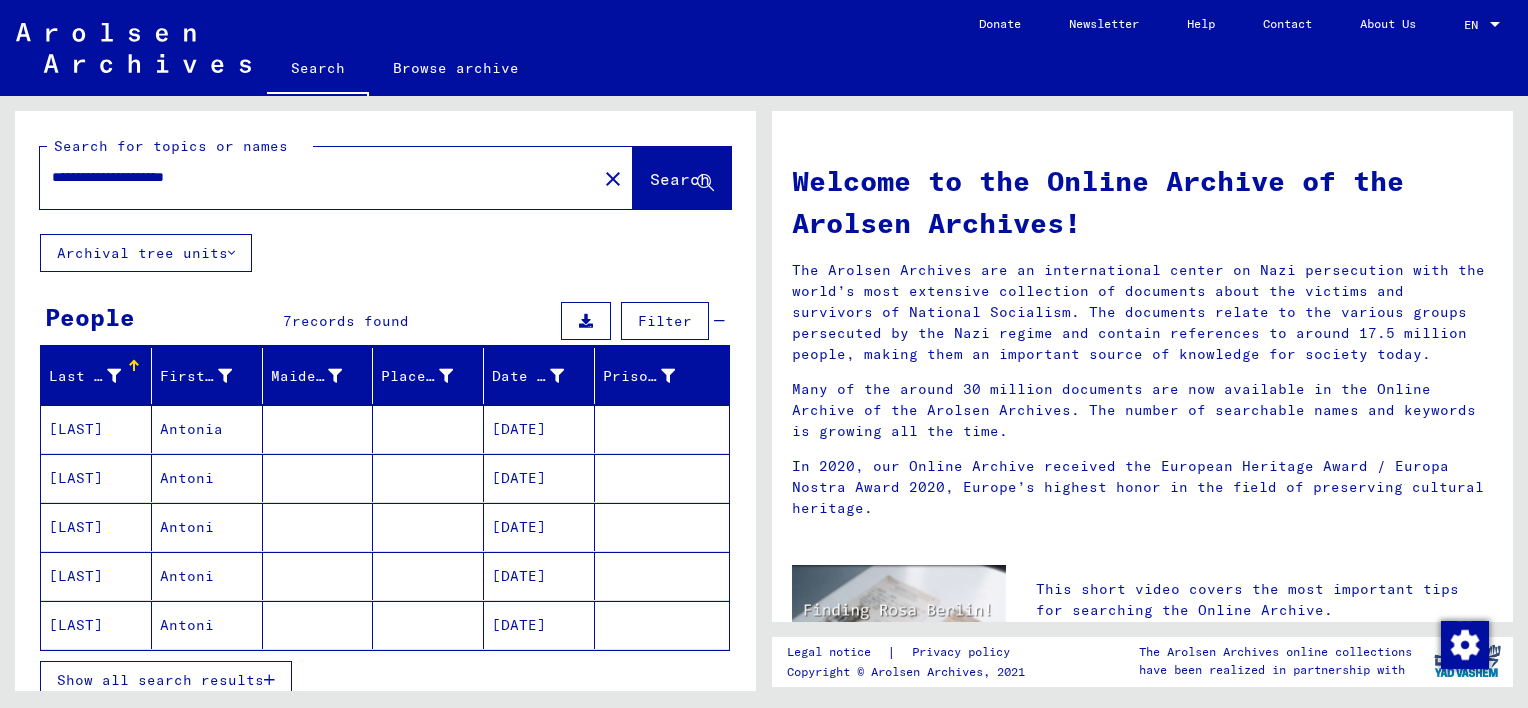 click on "**********" at bounding box center (312, 177) 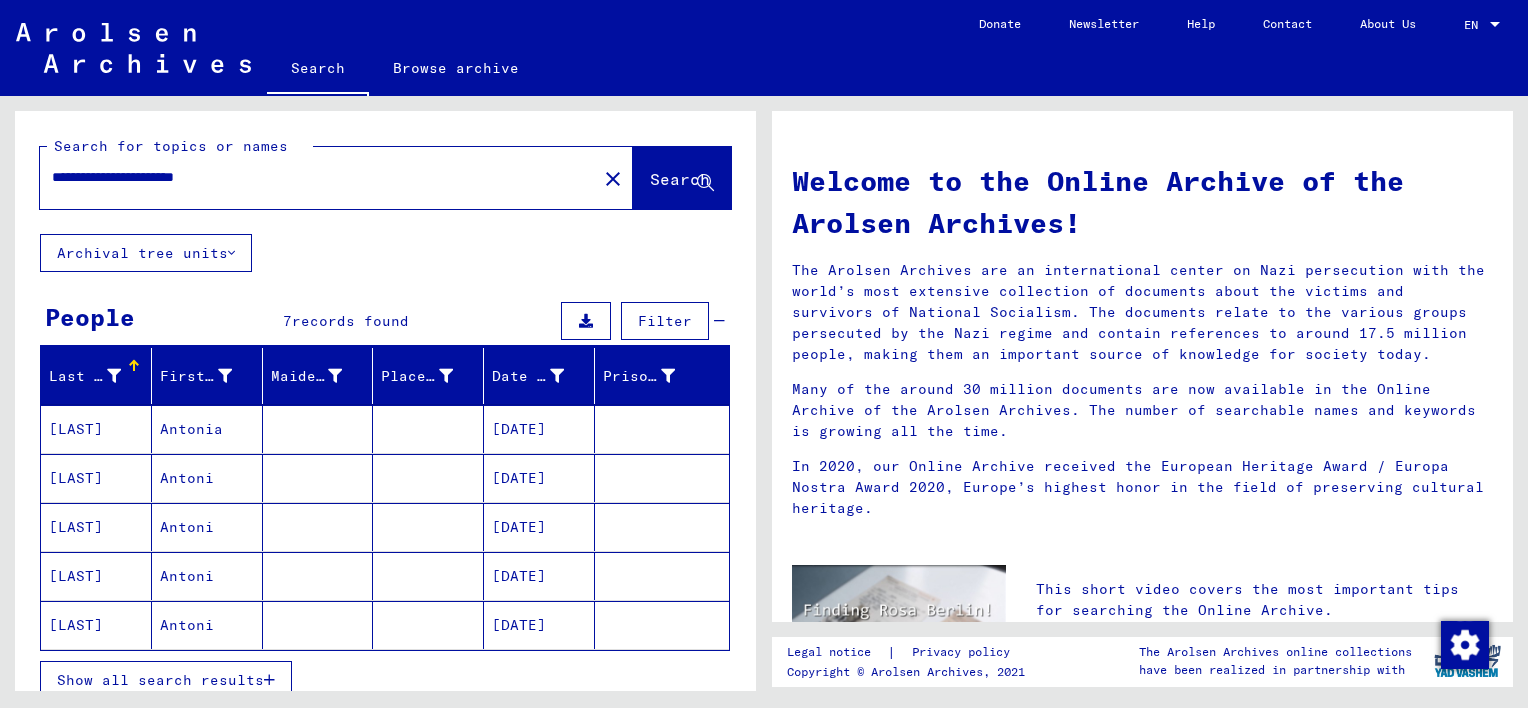 type on "**********" 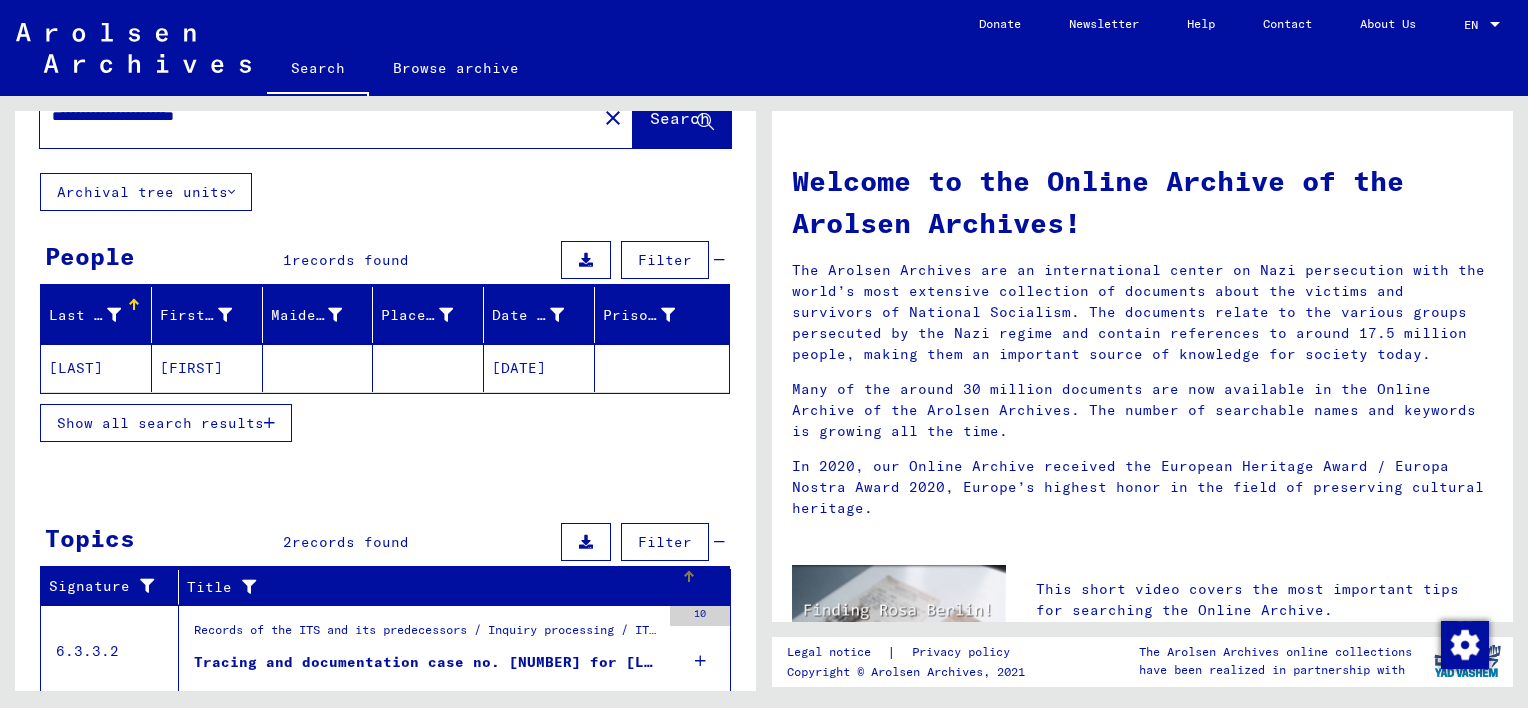 scroll, scrollTop: 18, scrollLeft: 0, axis: vertical 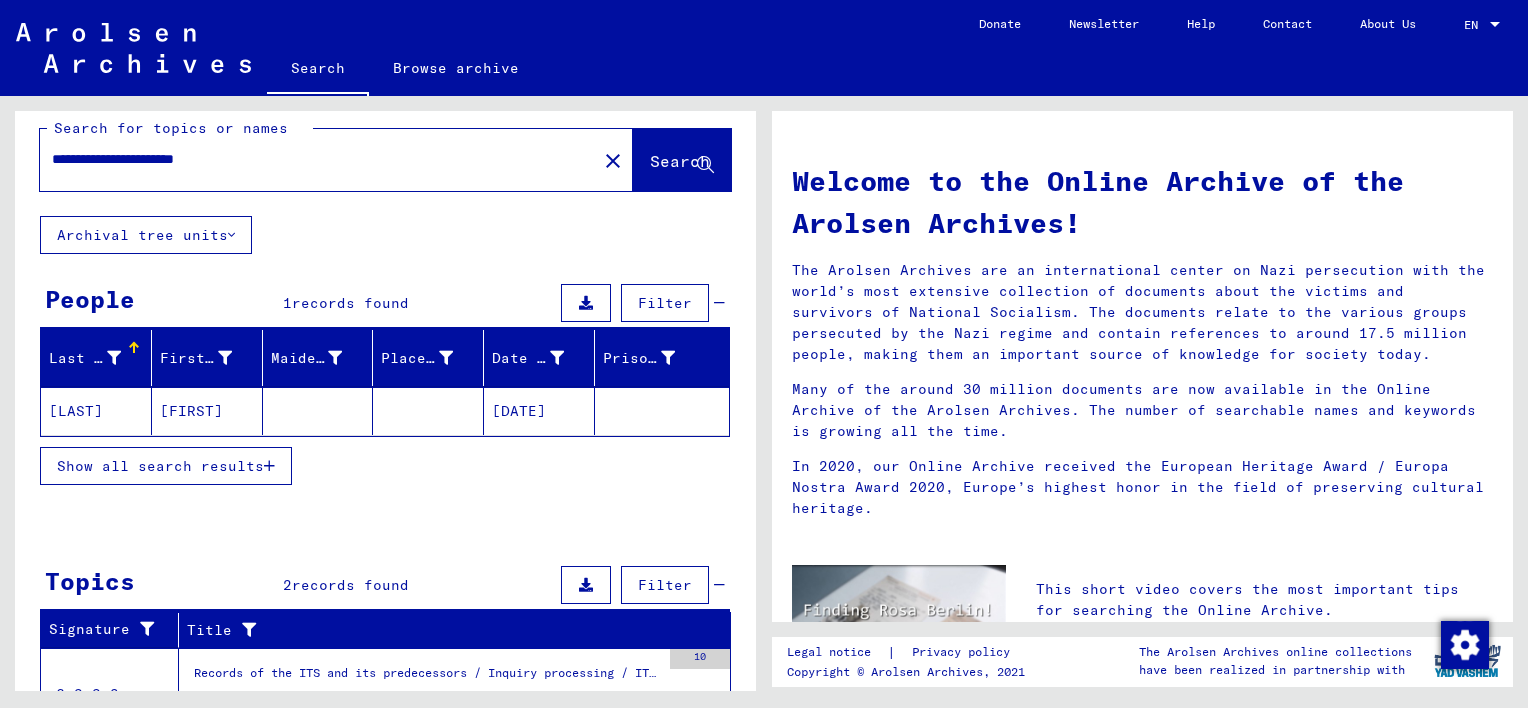 click on "**********" at bounding box center [312, 159] 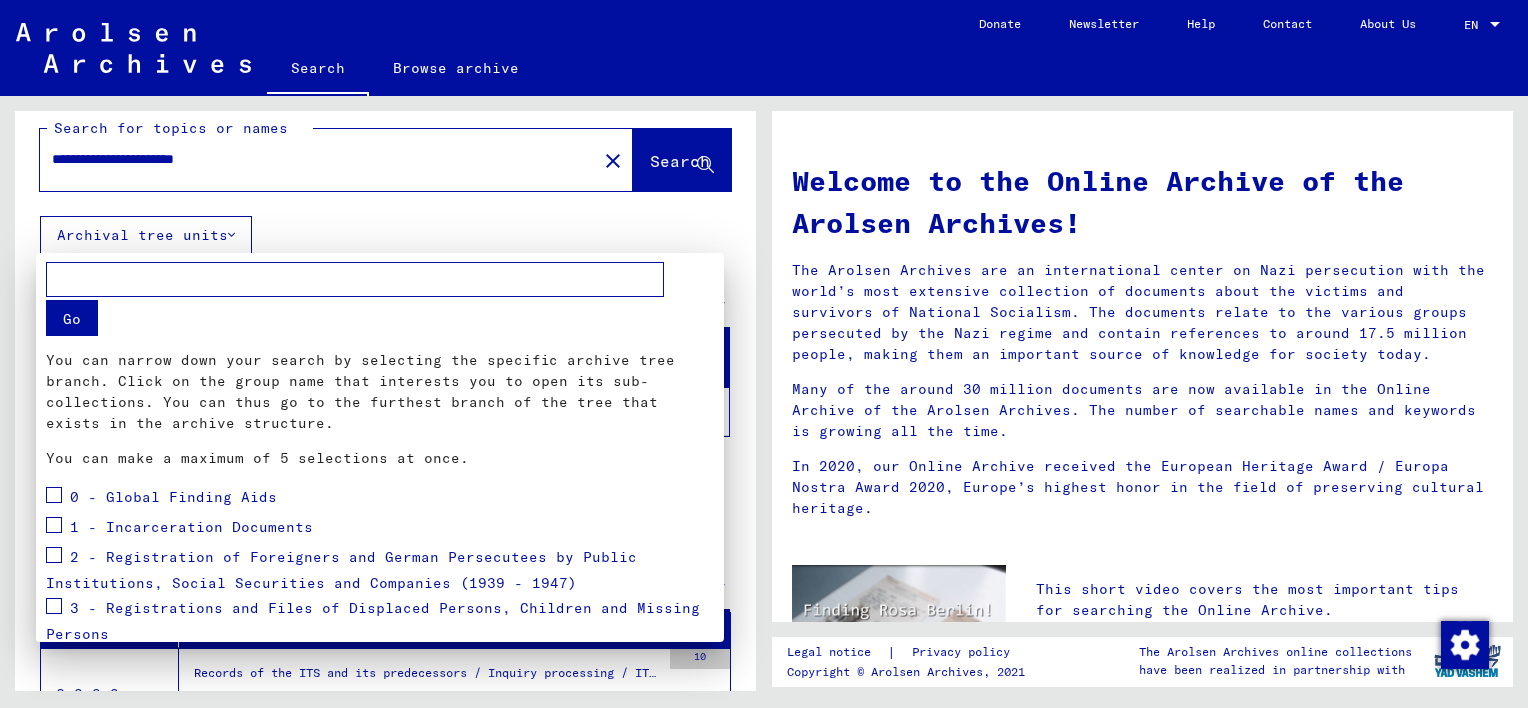 click at bounding box center [355, 279] 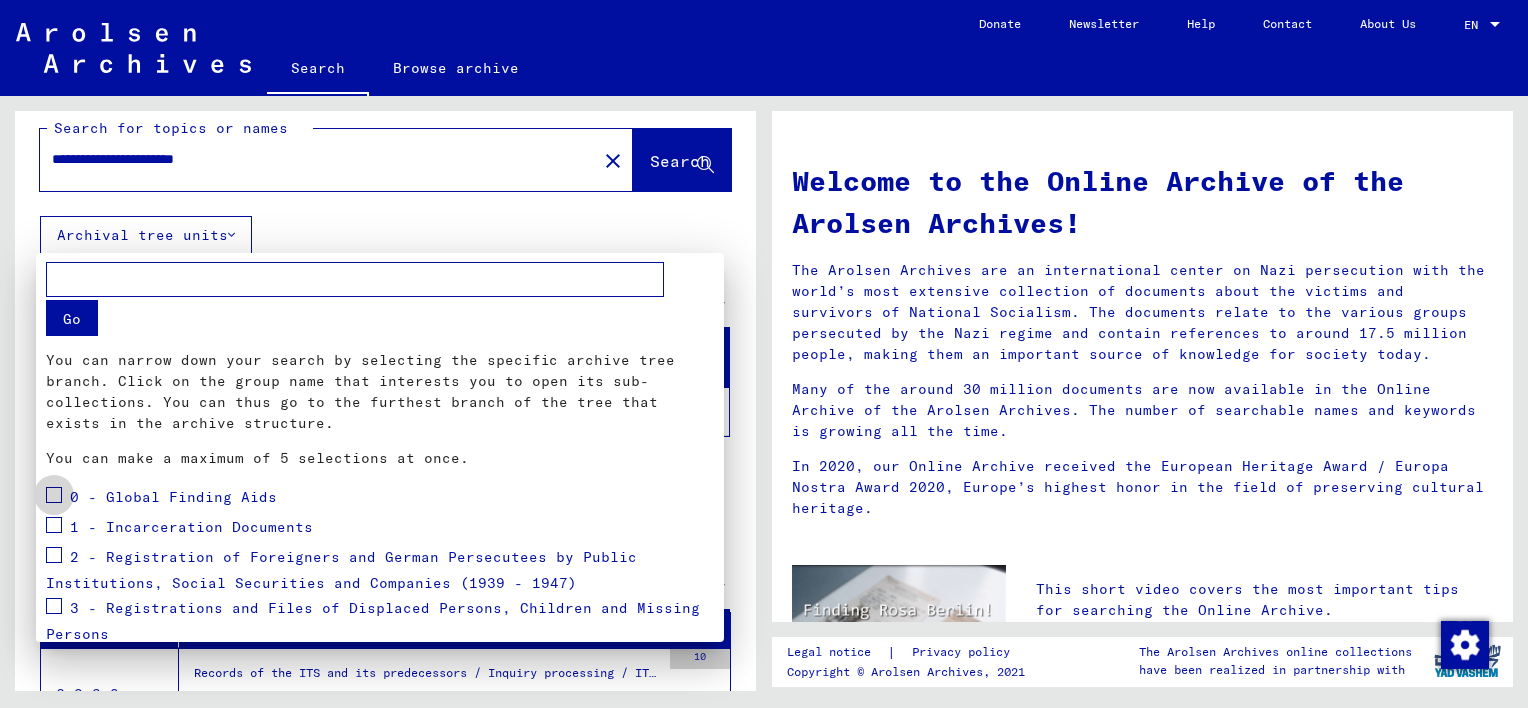 click at bounding box center (54, 495) 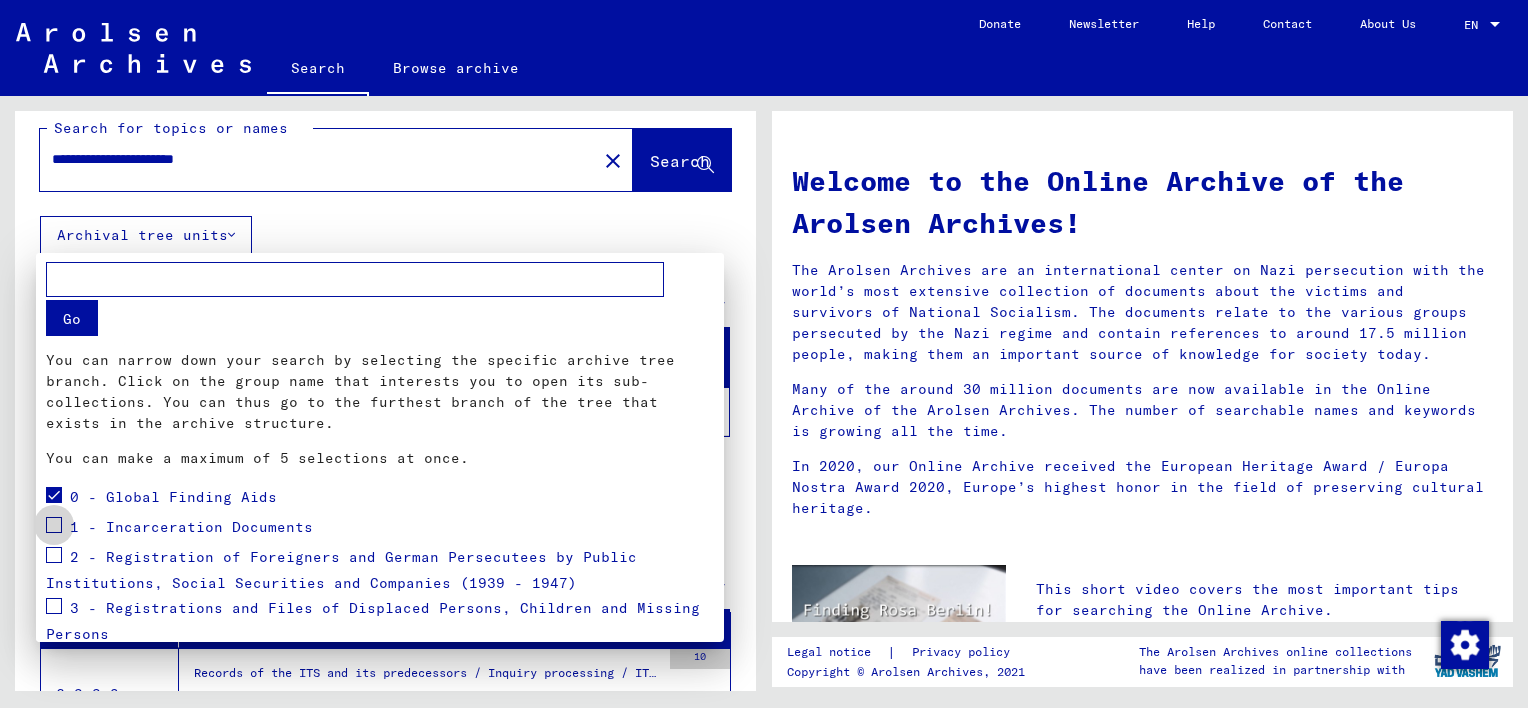 click at bounding box center [54, 525] 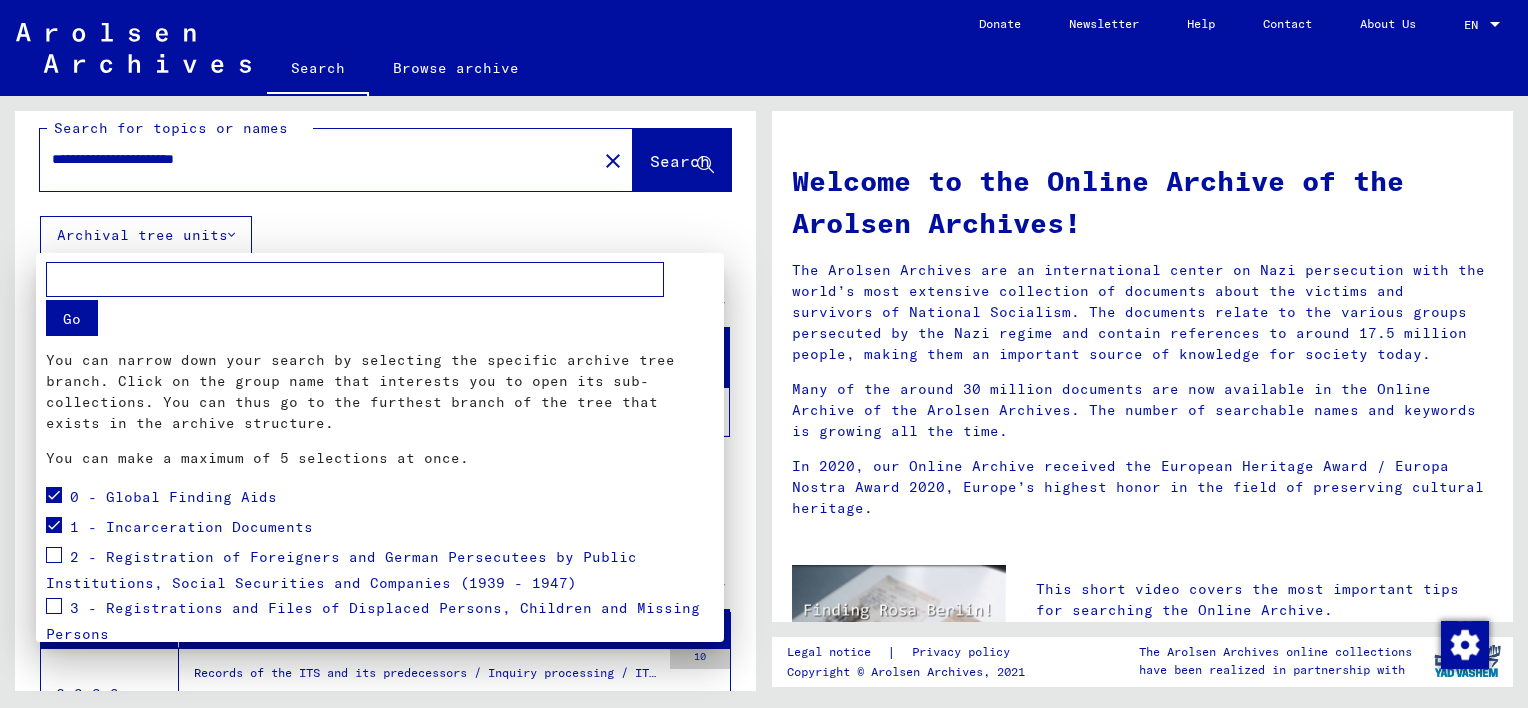 click at bounding box center [54, 558] 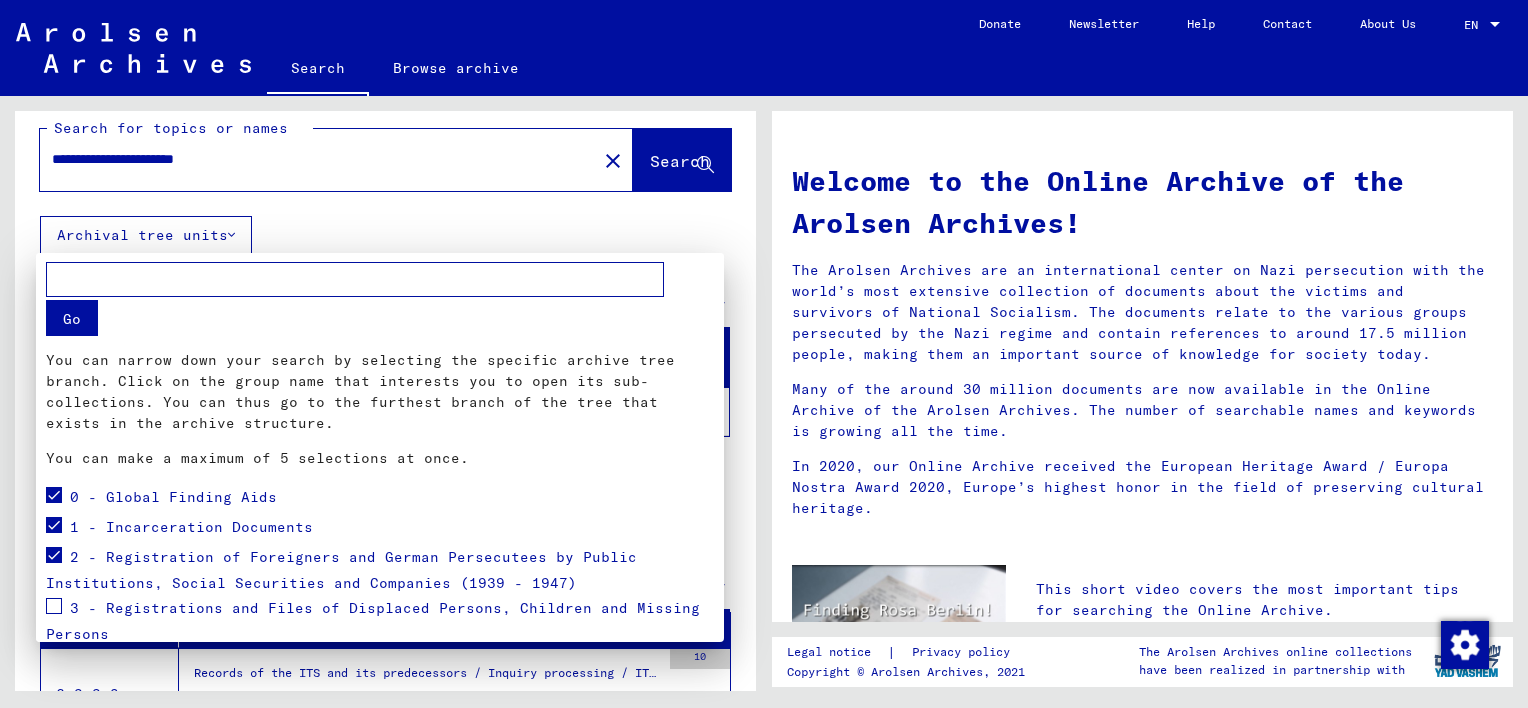 click at bounding box center [54, 606] 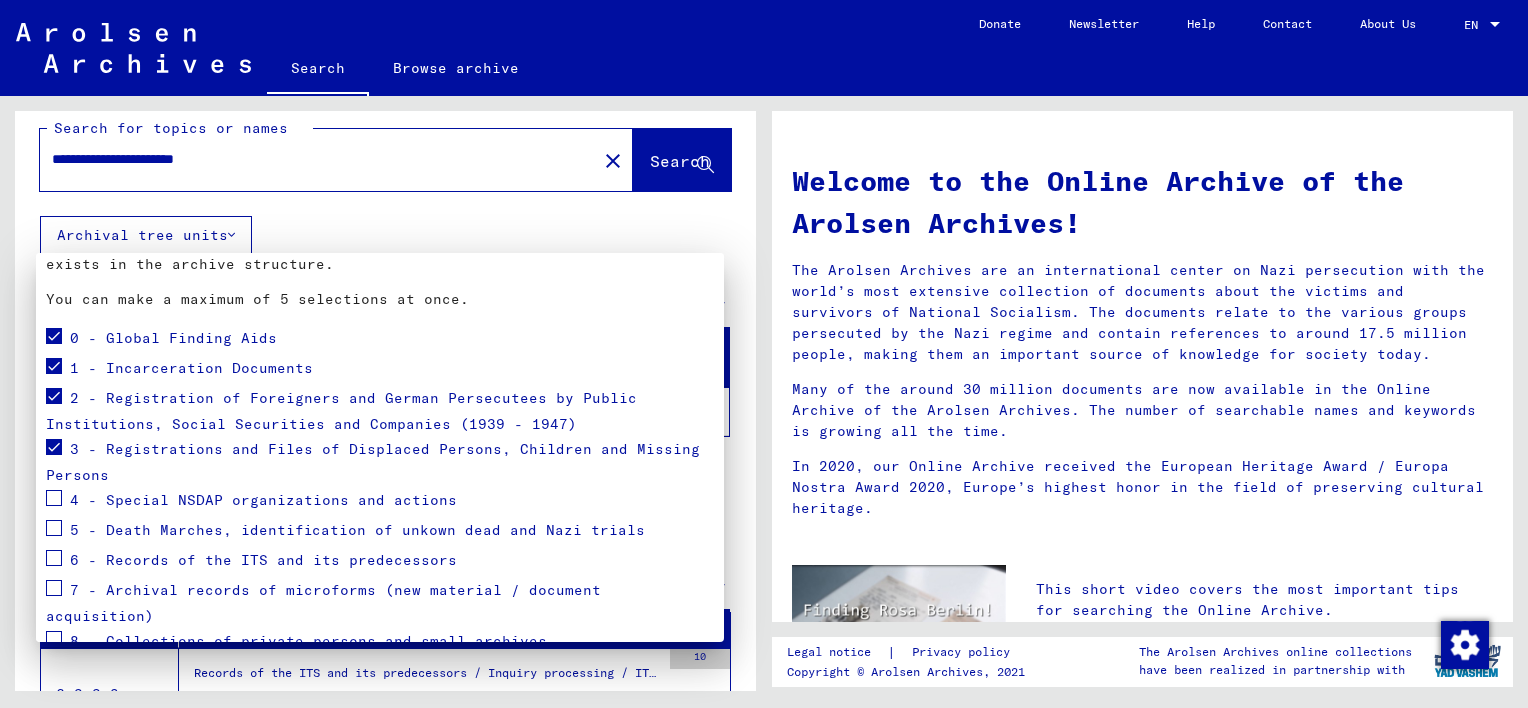scroll, scrollTop: 213, scrollLeft: 0, axis: vertical 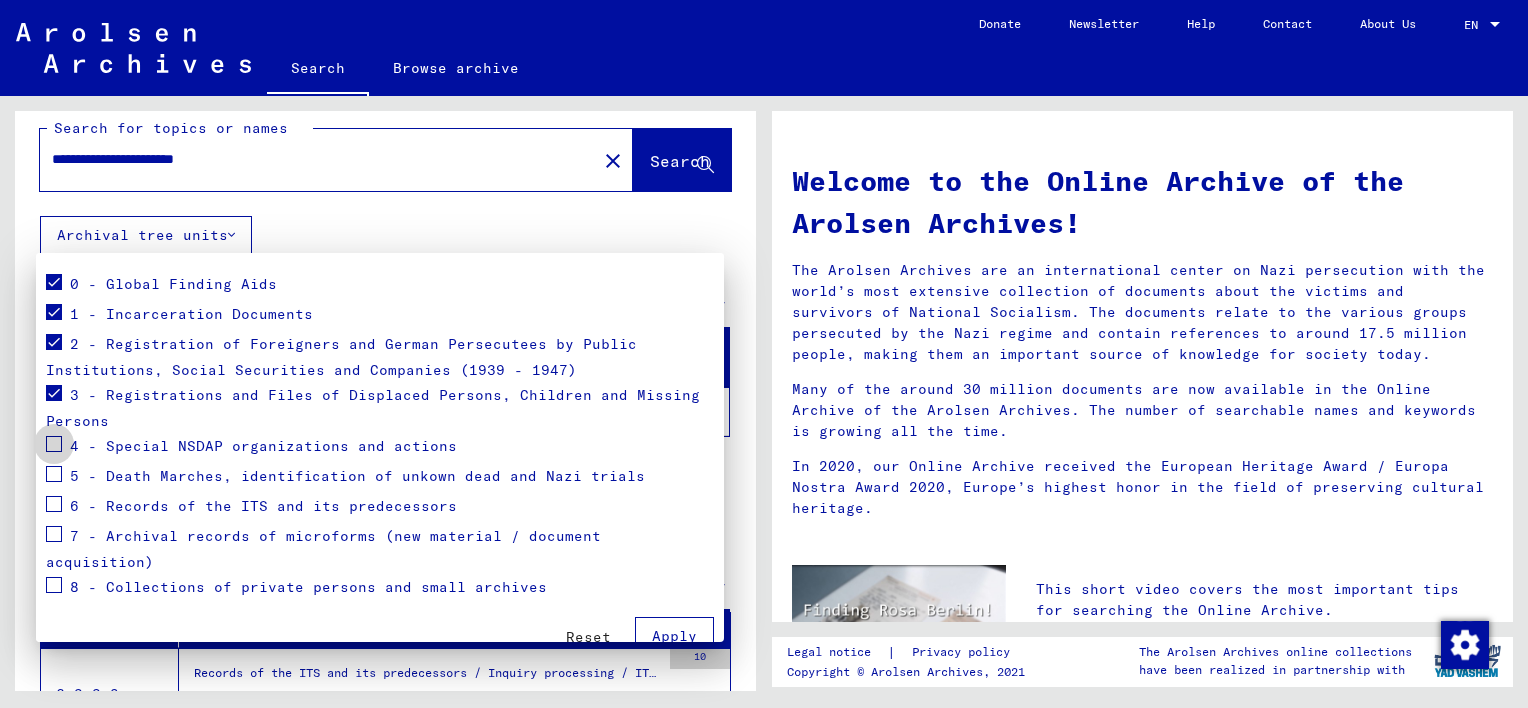 click at bounding box center [54, 444] 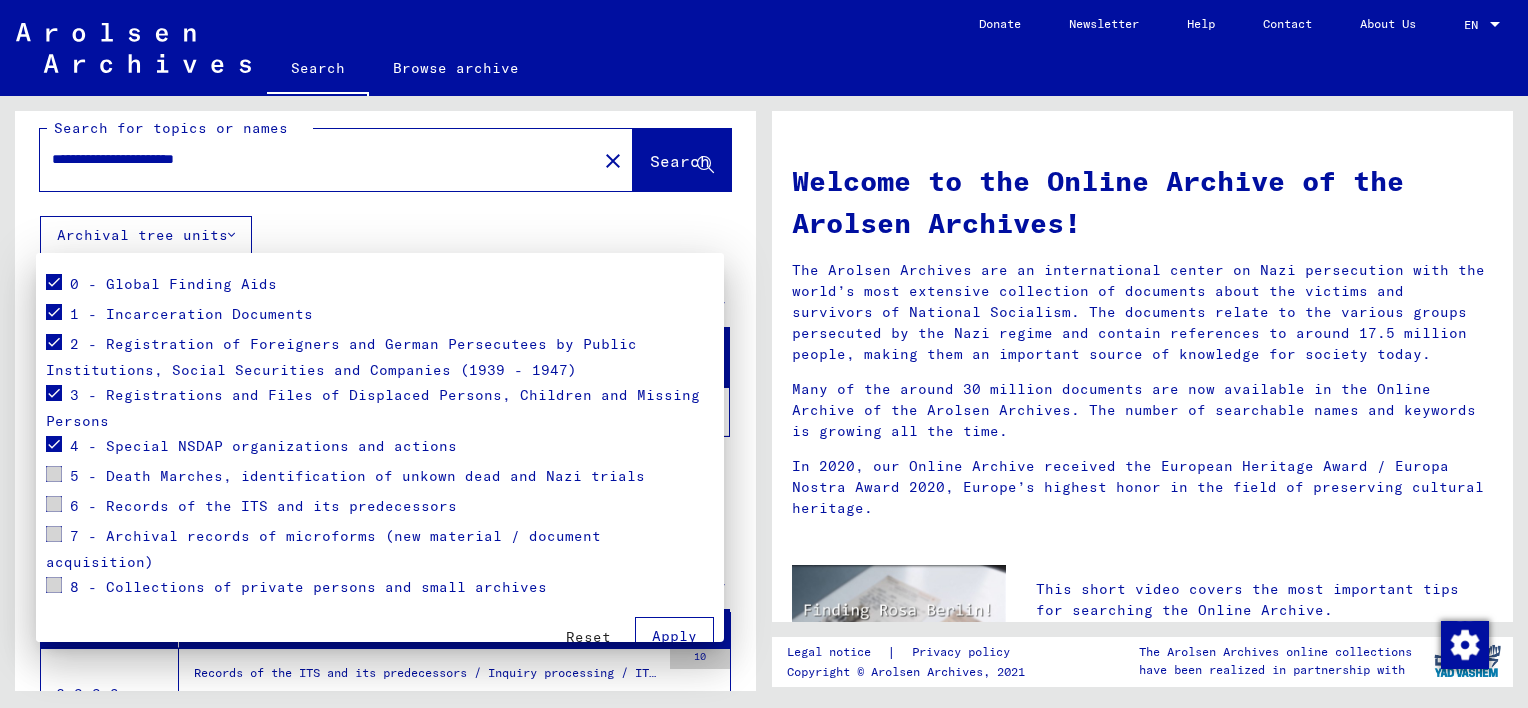 click at bounding box center [54, 474] 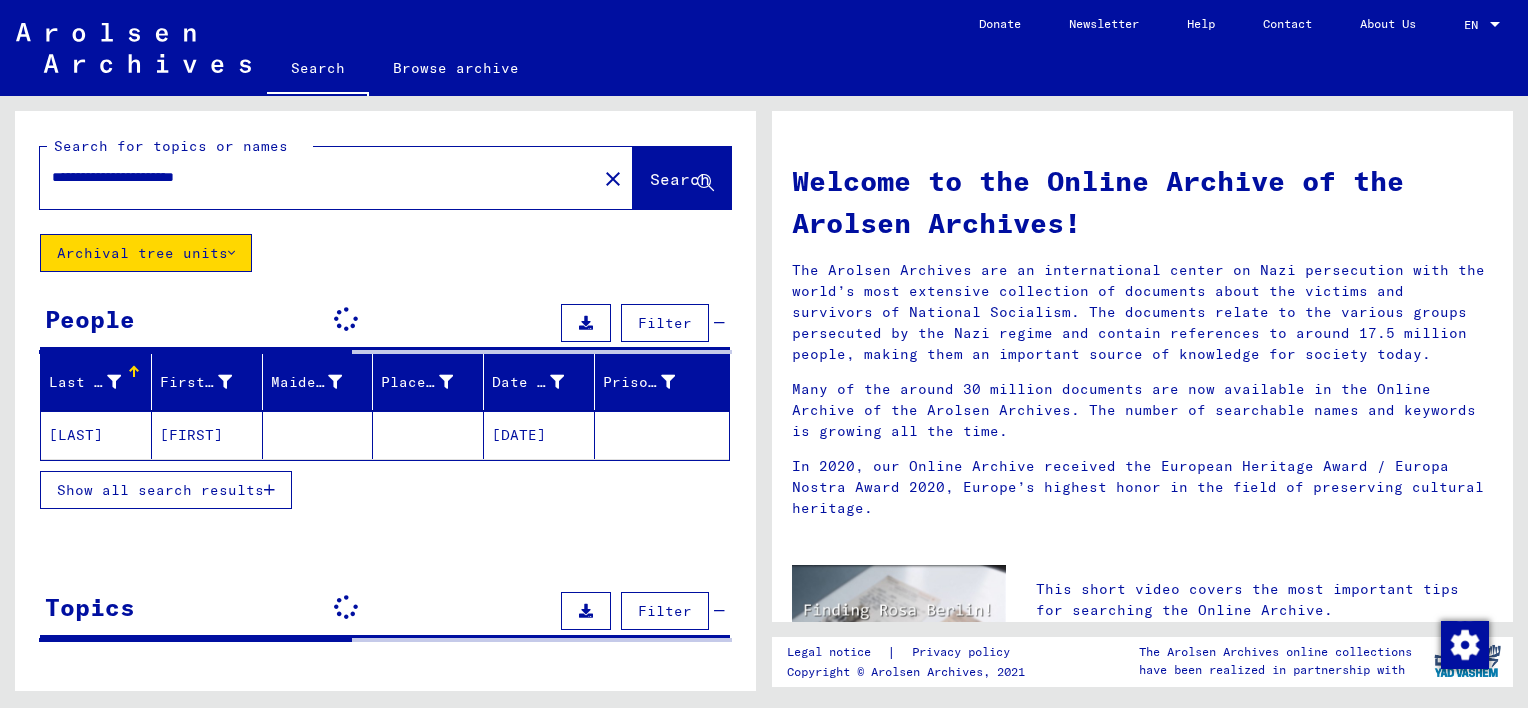 scroll, scrollTop: 0, scrollLeft: 0, axis: both 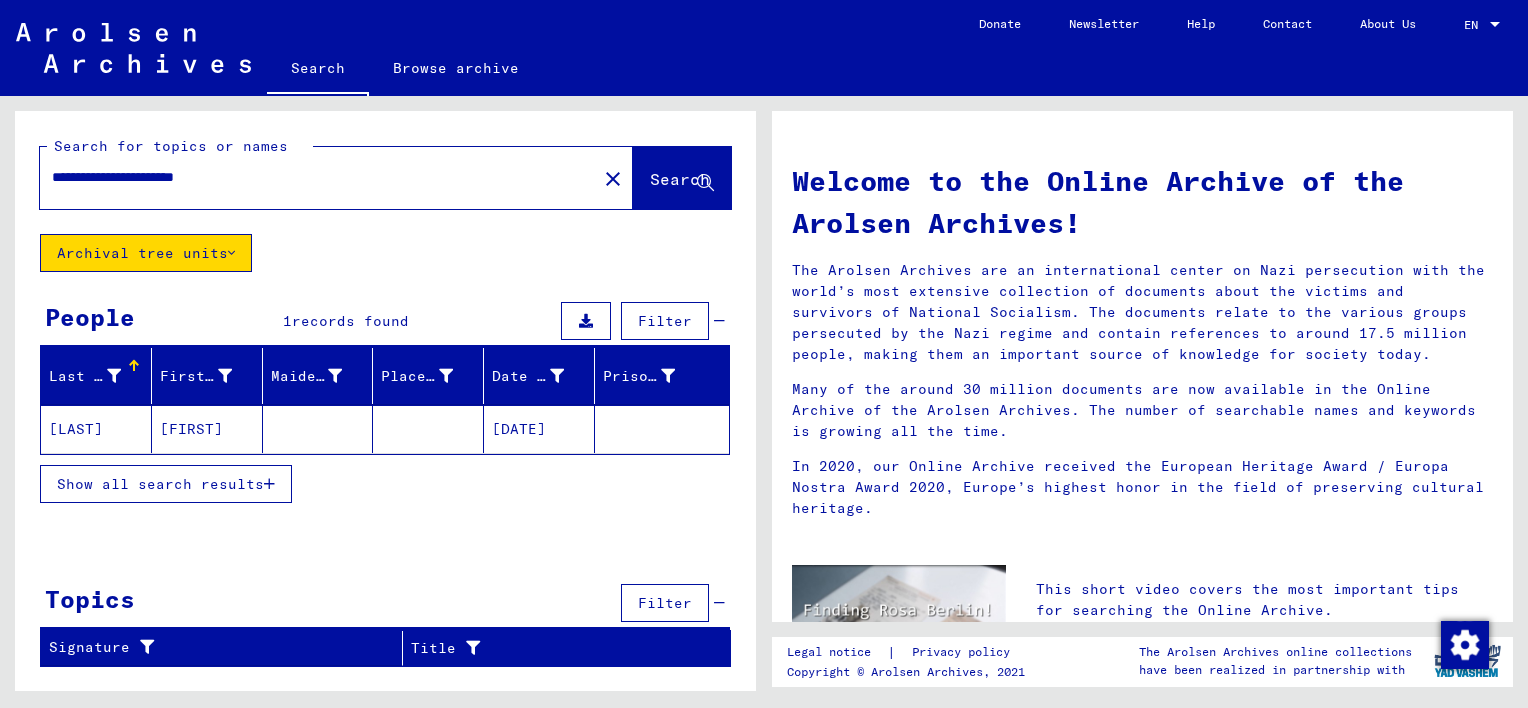 click on "Show all search results" at bounding box center [160, 484] 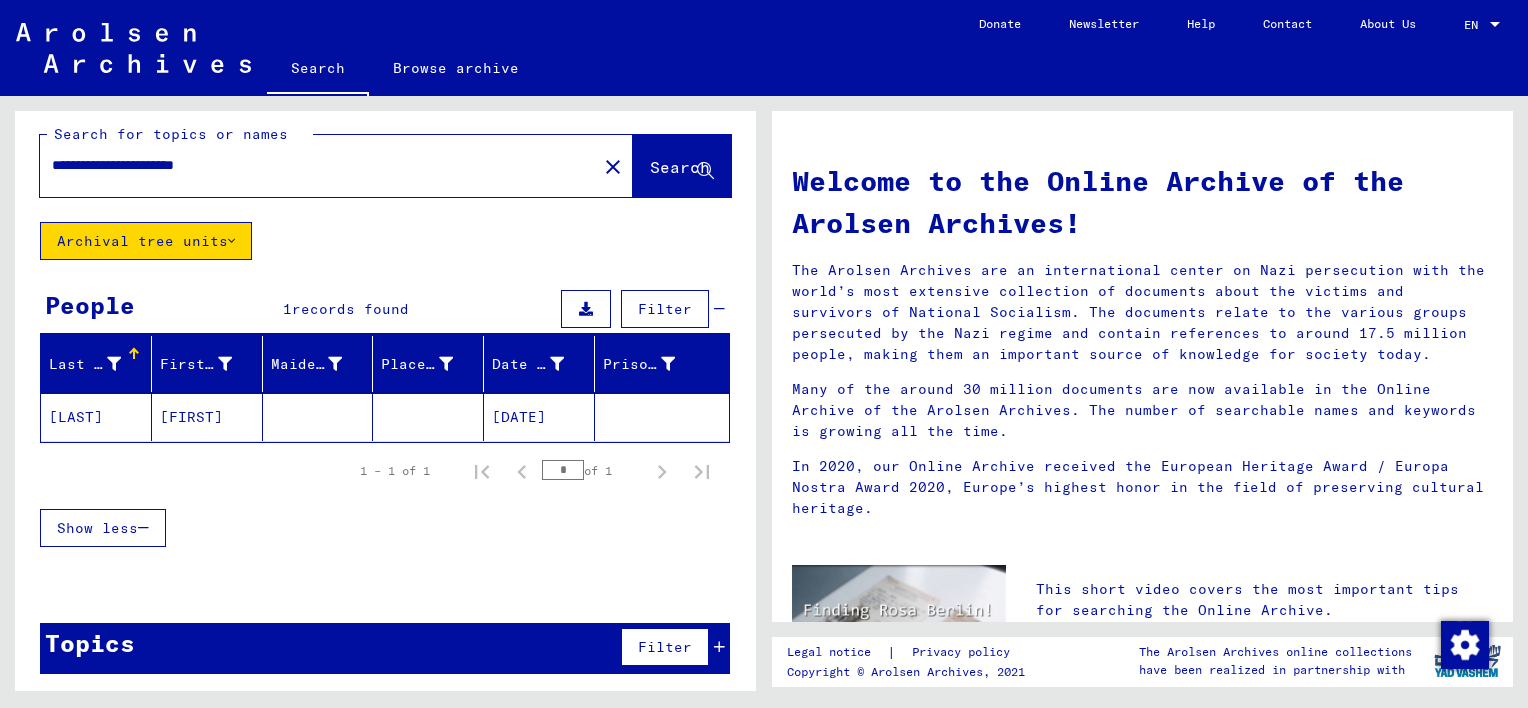 scroll, scrollTop: 0, scrollLeft: 0, axis: both 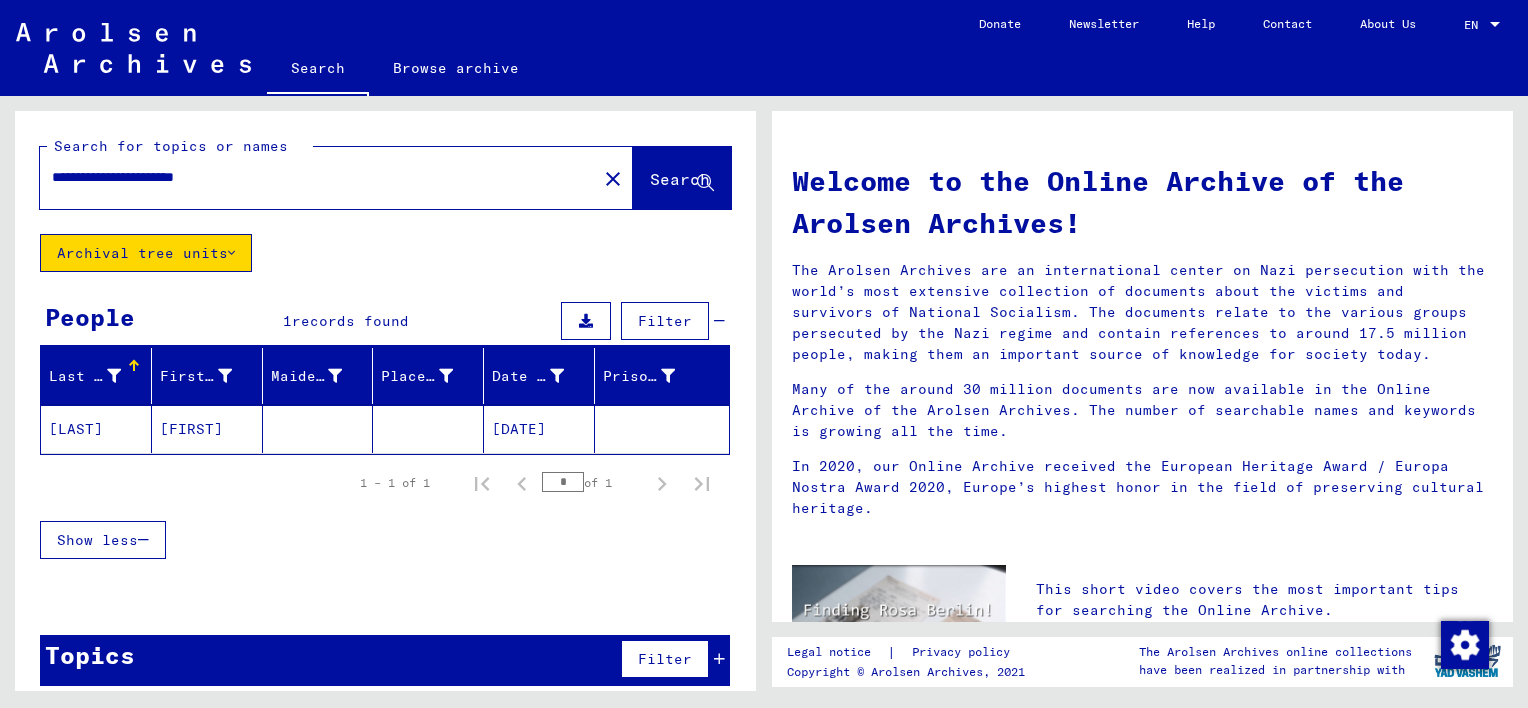 drag, startPoint x: 165, startPoint y: 170, endPoint x: 580, endPoint y: 316, distance: 439.93295 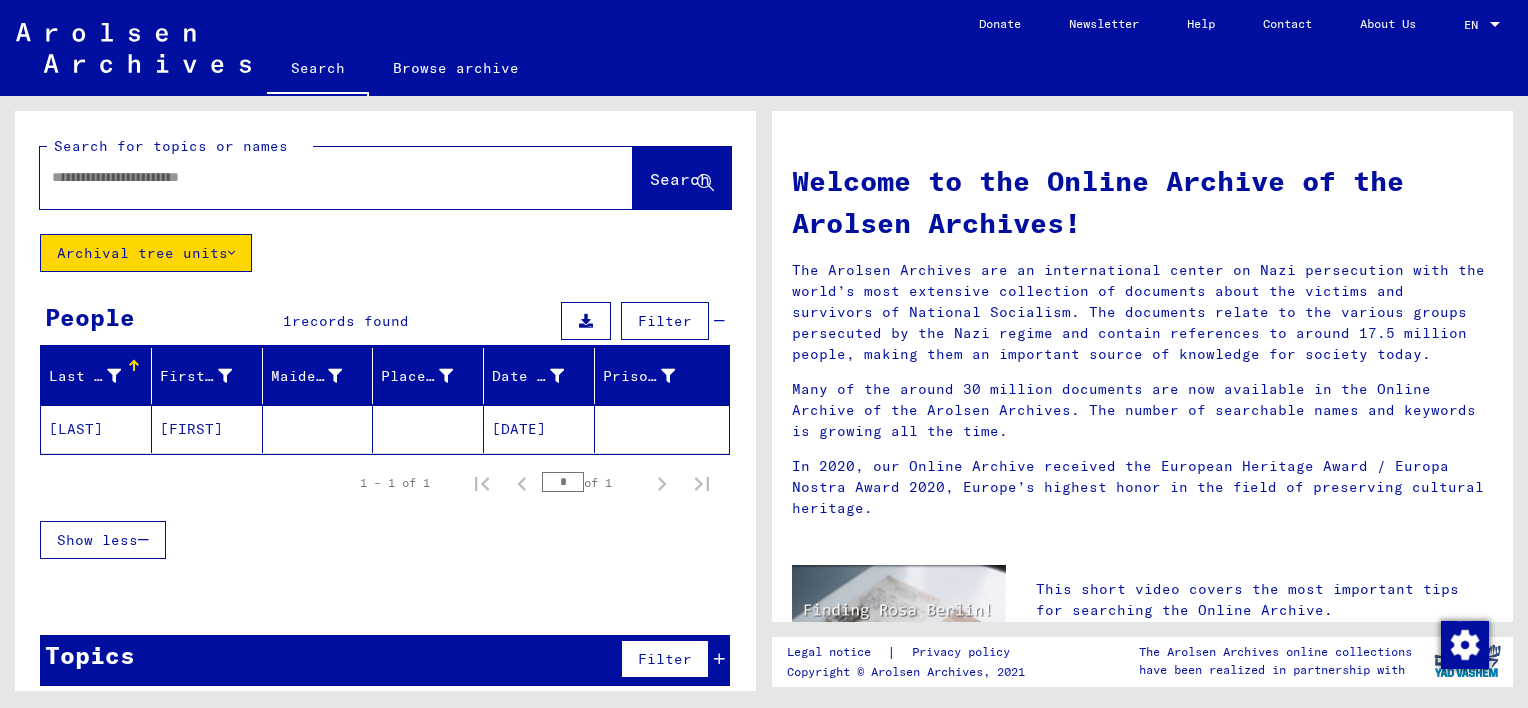 click at bounding box center [312, 177] 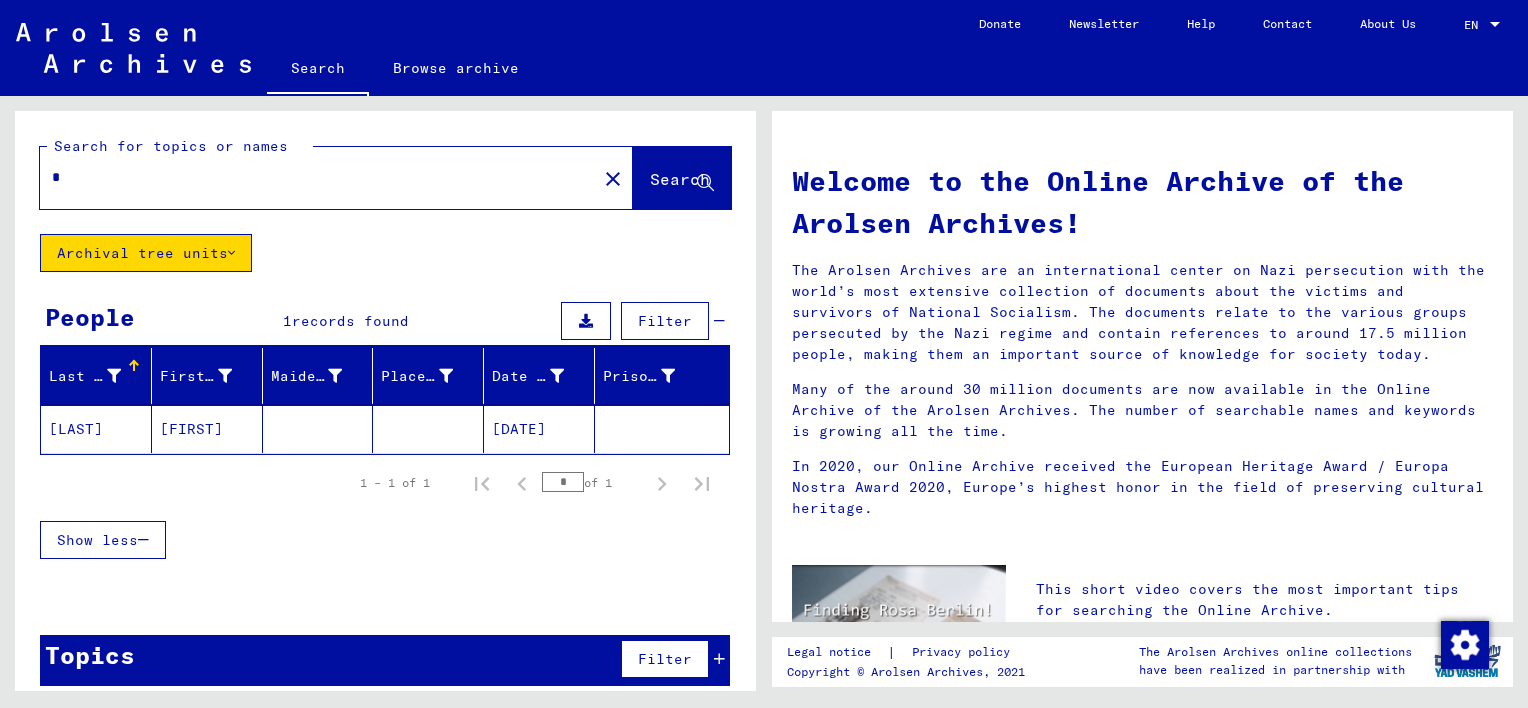 click on "*" at bounding box center (312, 177) 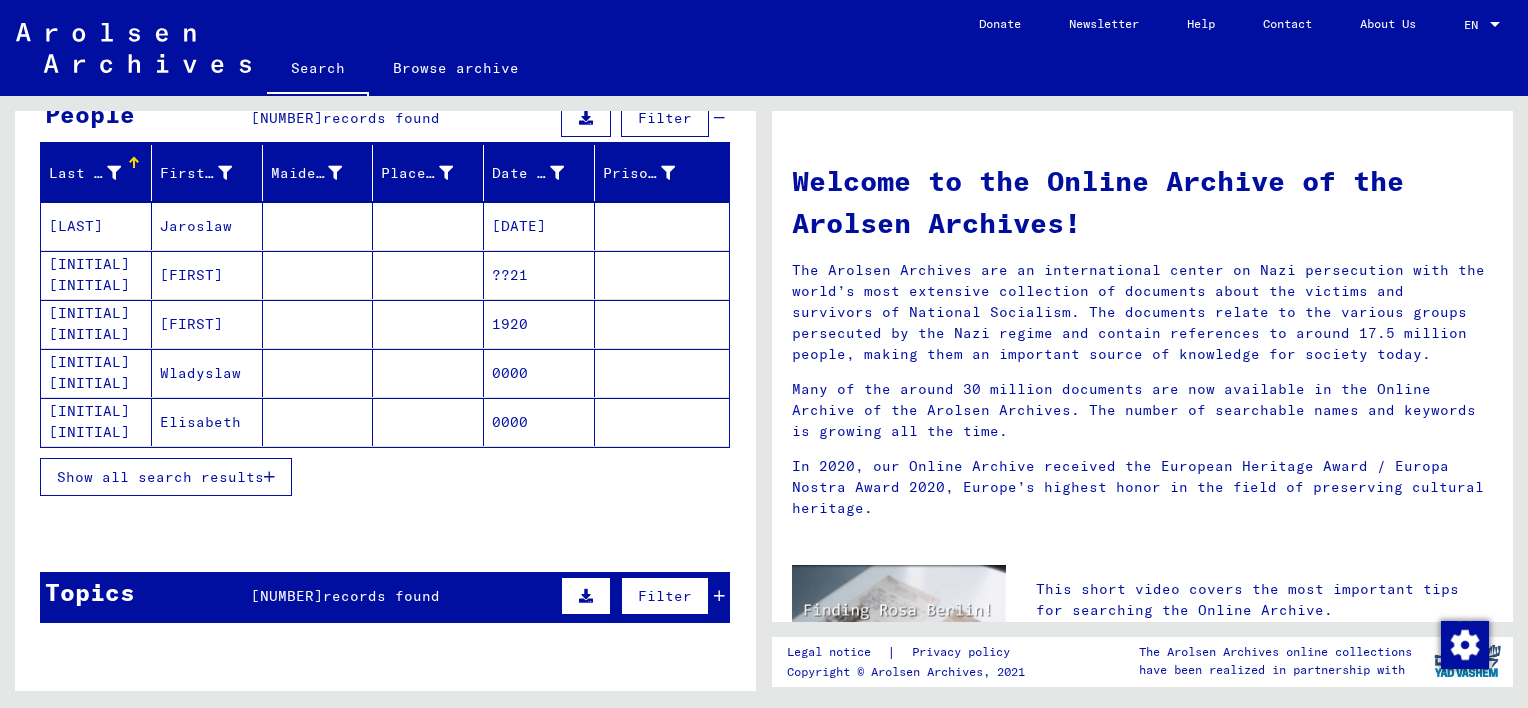 scroll, scrollTop: 0, scrollLeft: 0, axis: both 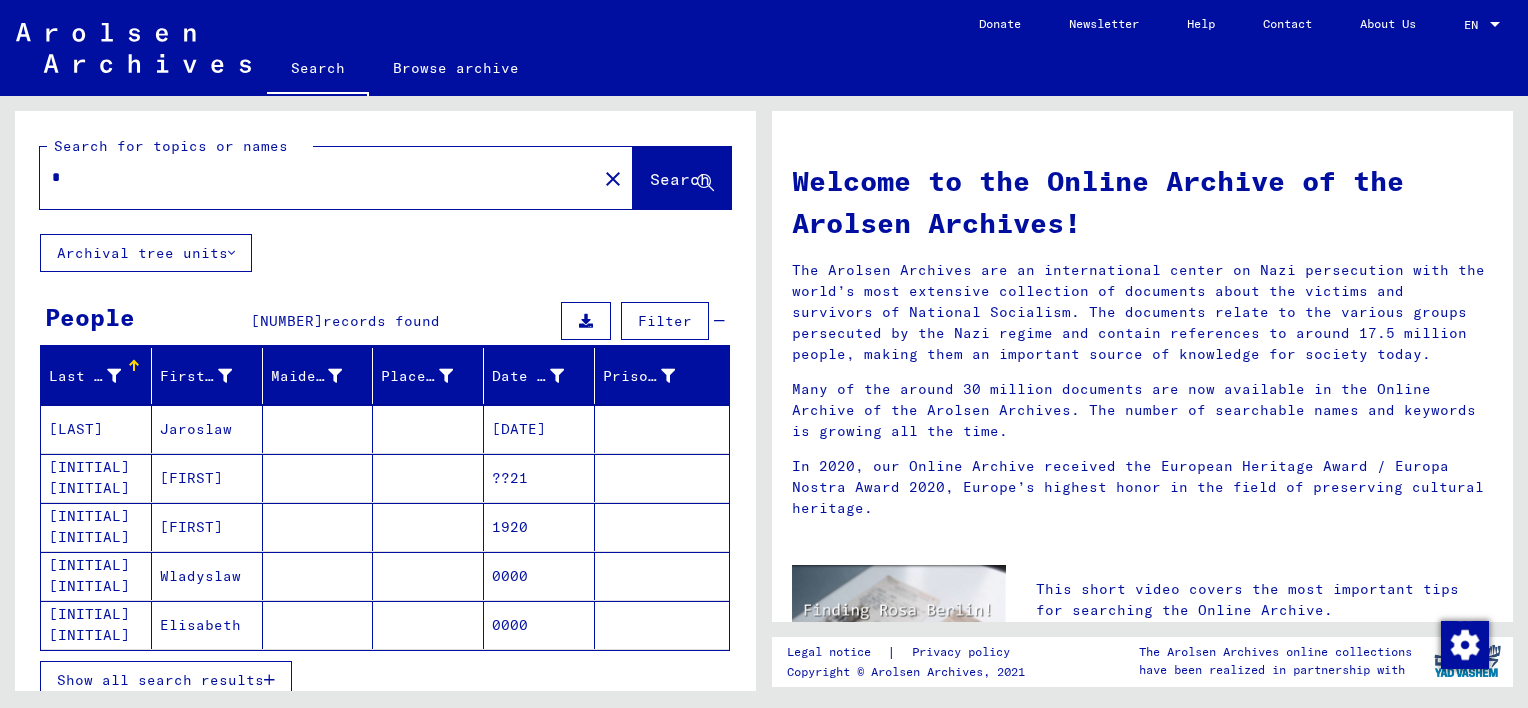 click on "*" at bounding box center (306, 177) 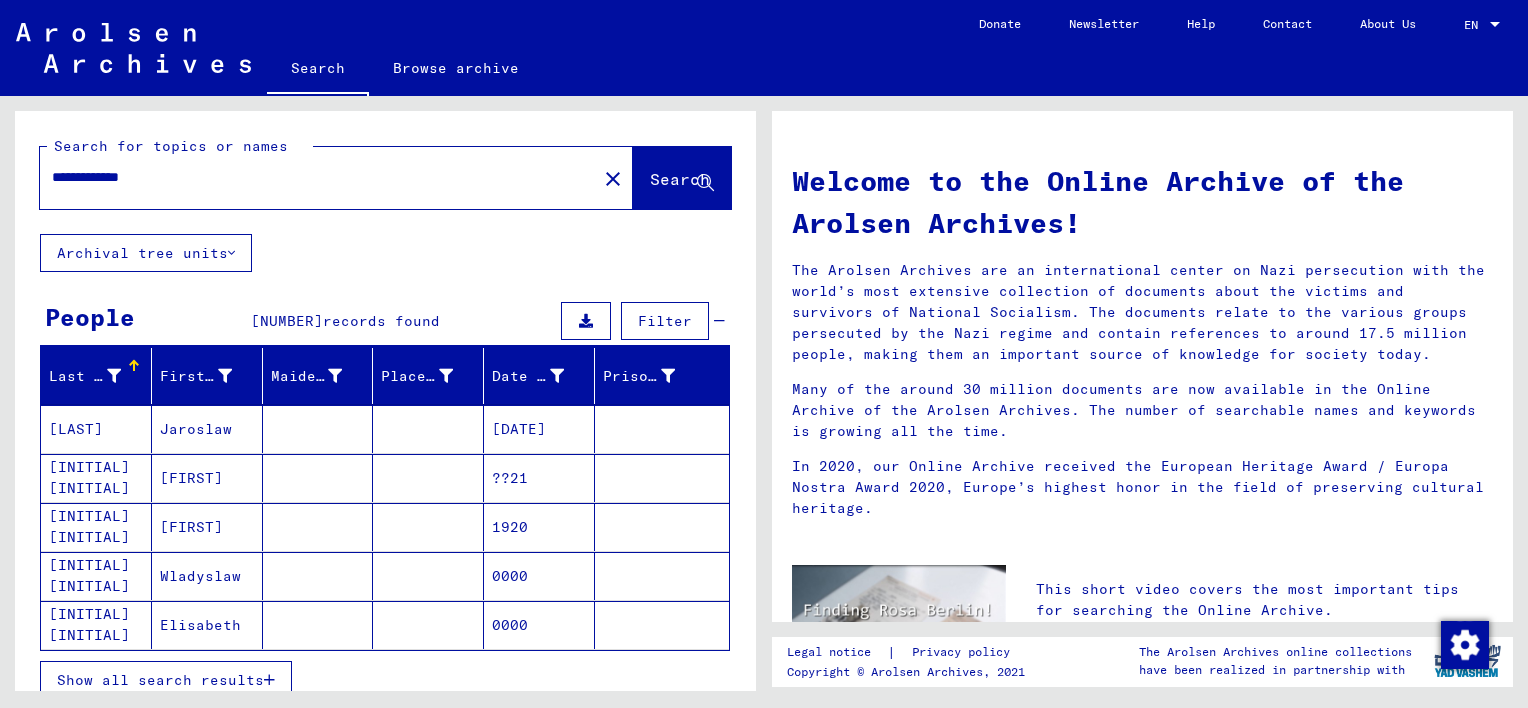 type on "**********" 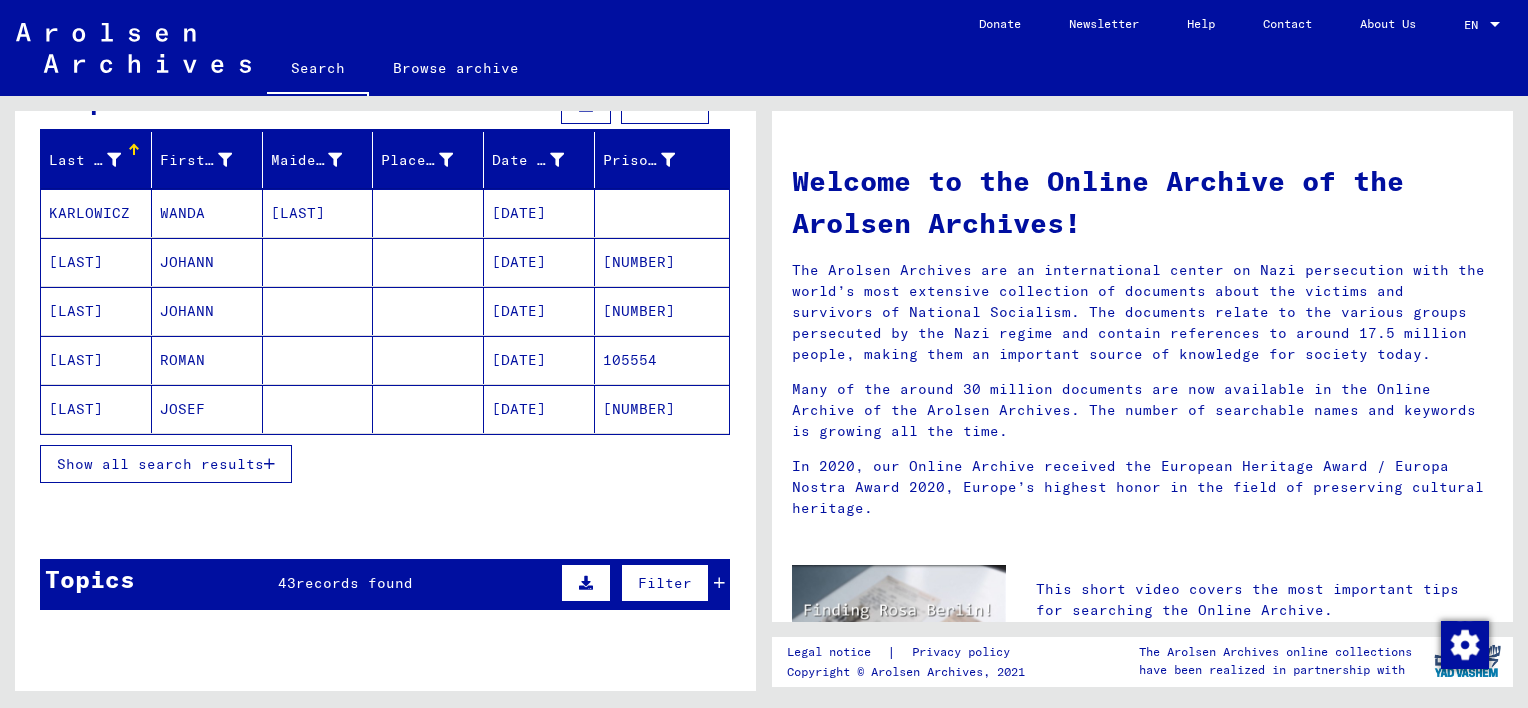 scroll, scrollTop: 211, scrollLeft: 0, axis: vertical 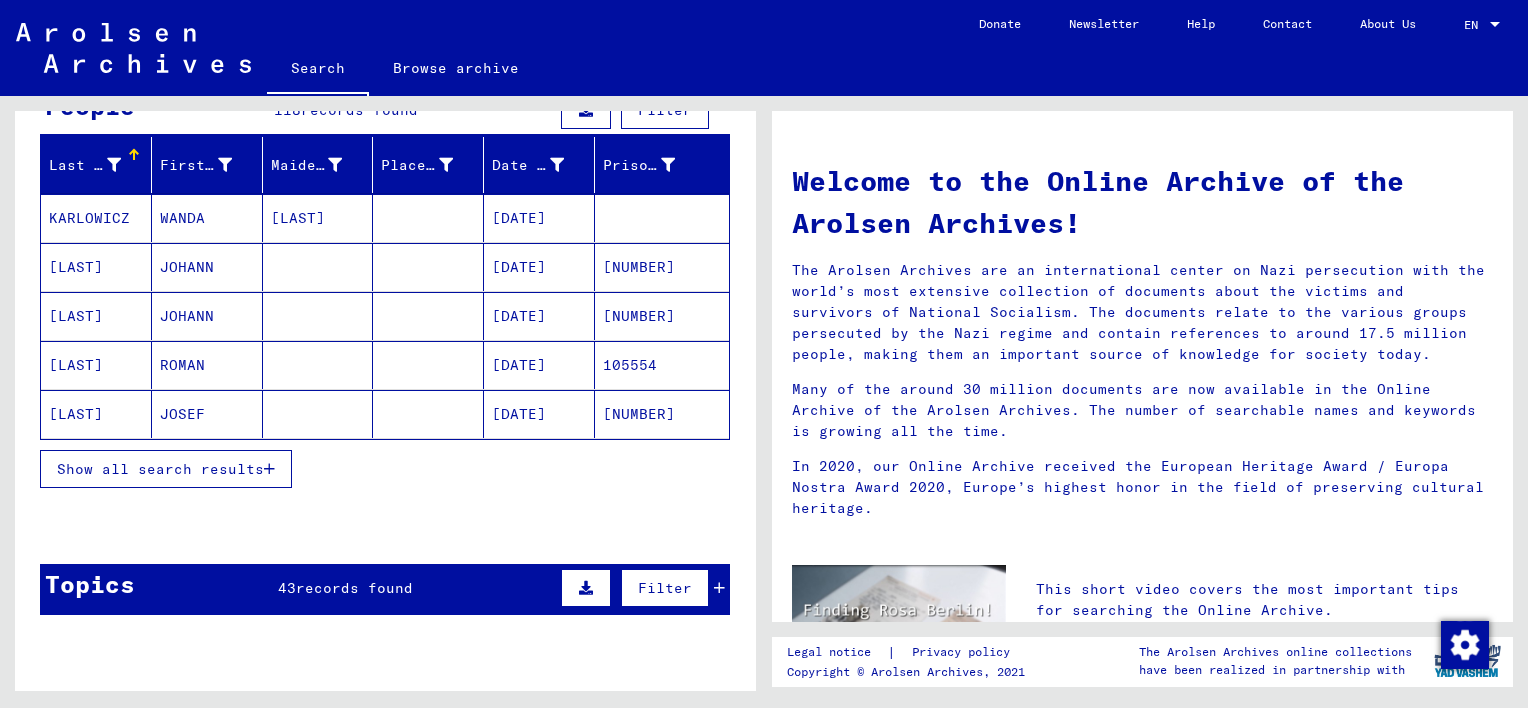 click at bounding box center (719, 588) 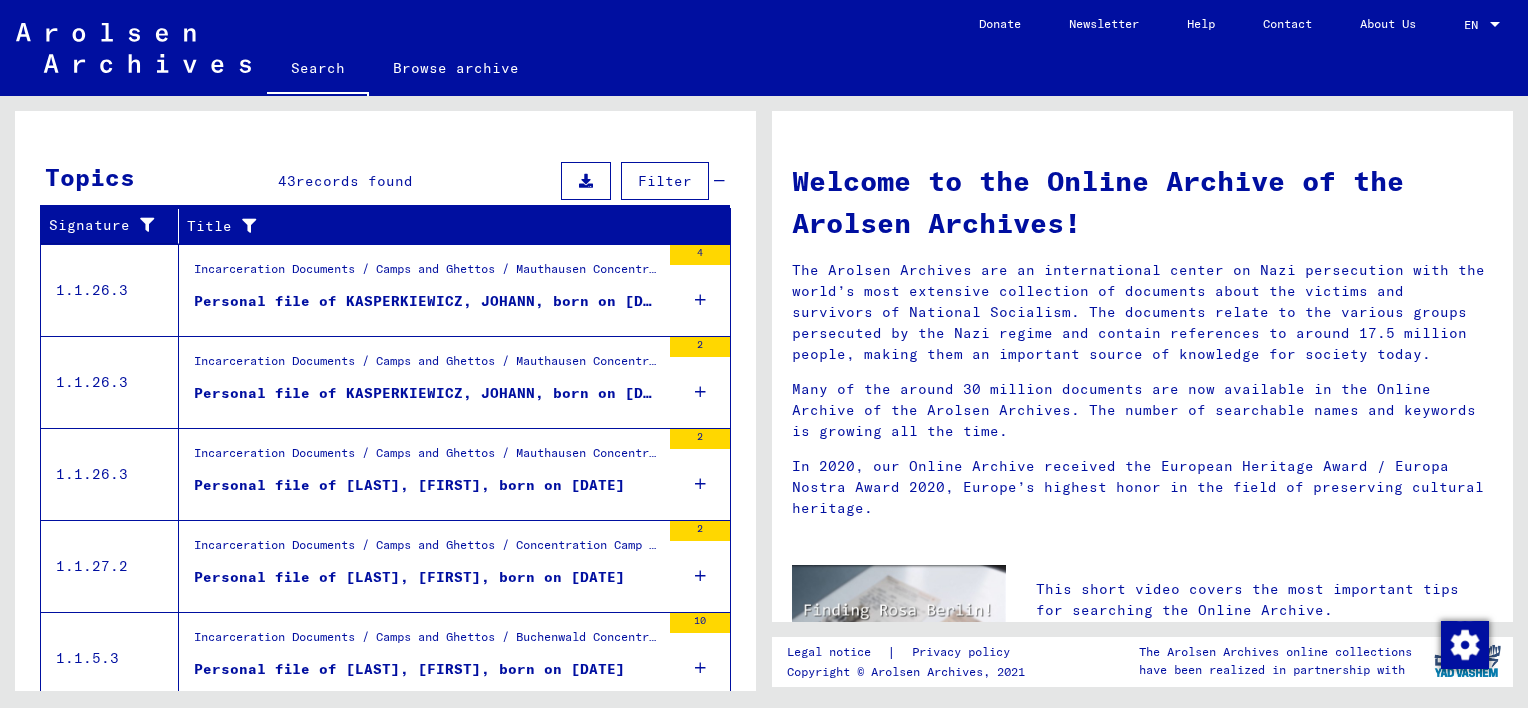 scroll, scrollTop: 684, scrollLeft: 0, axis: vertical 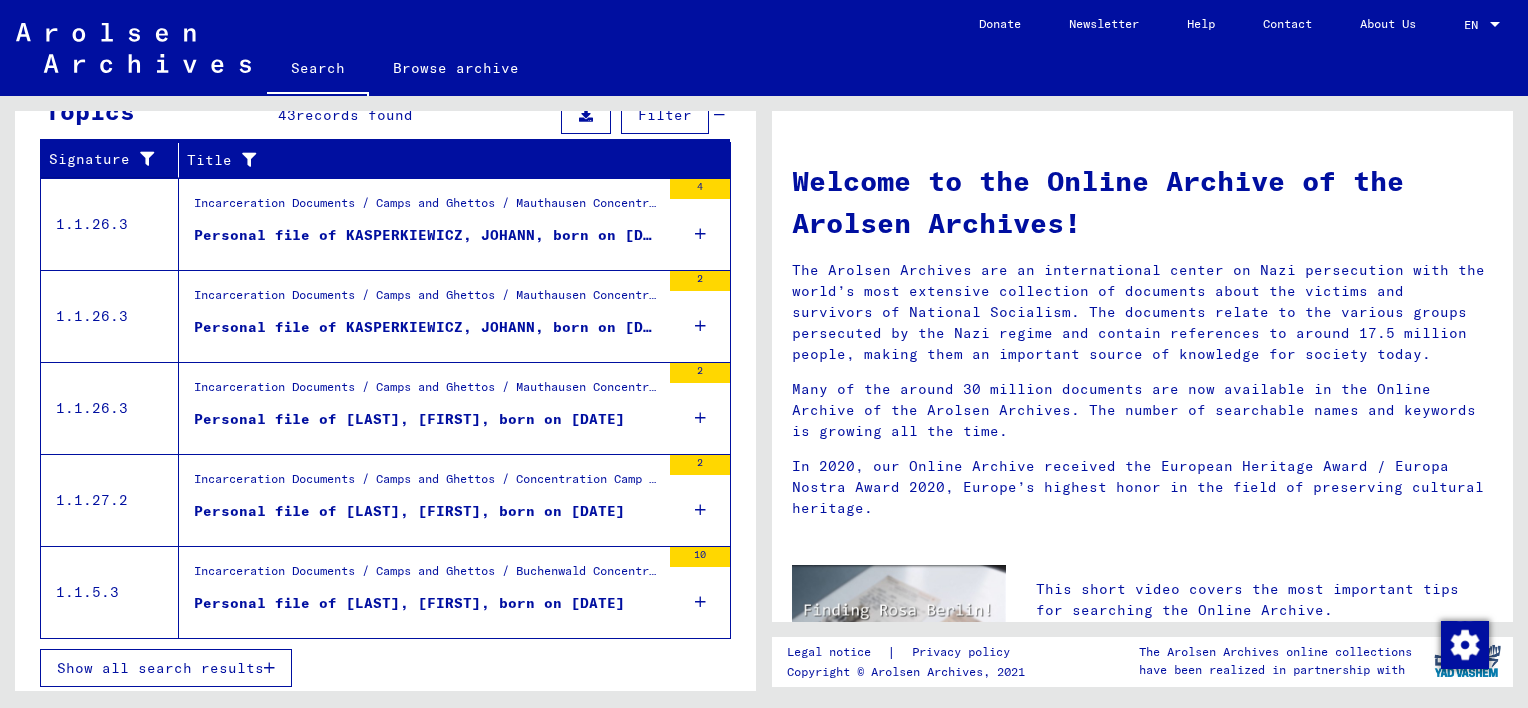 click on "Show all search results" at bounding box center (160, 668) 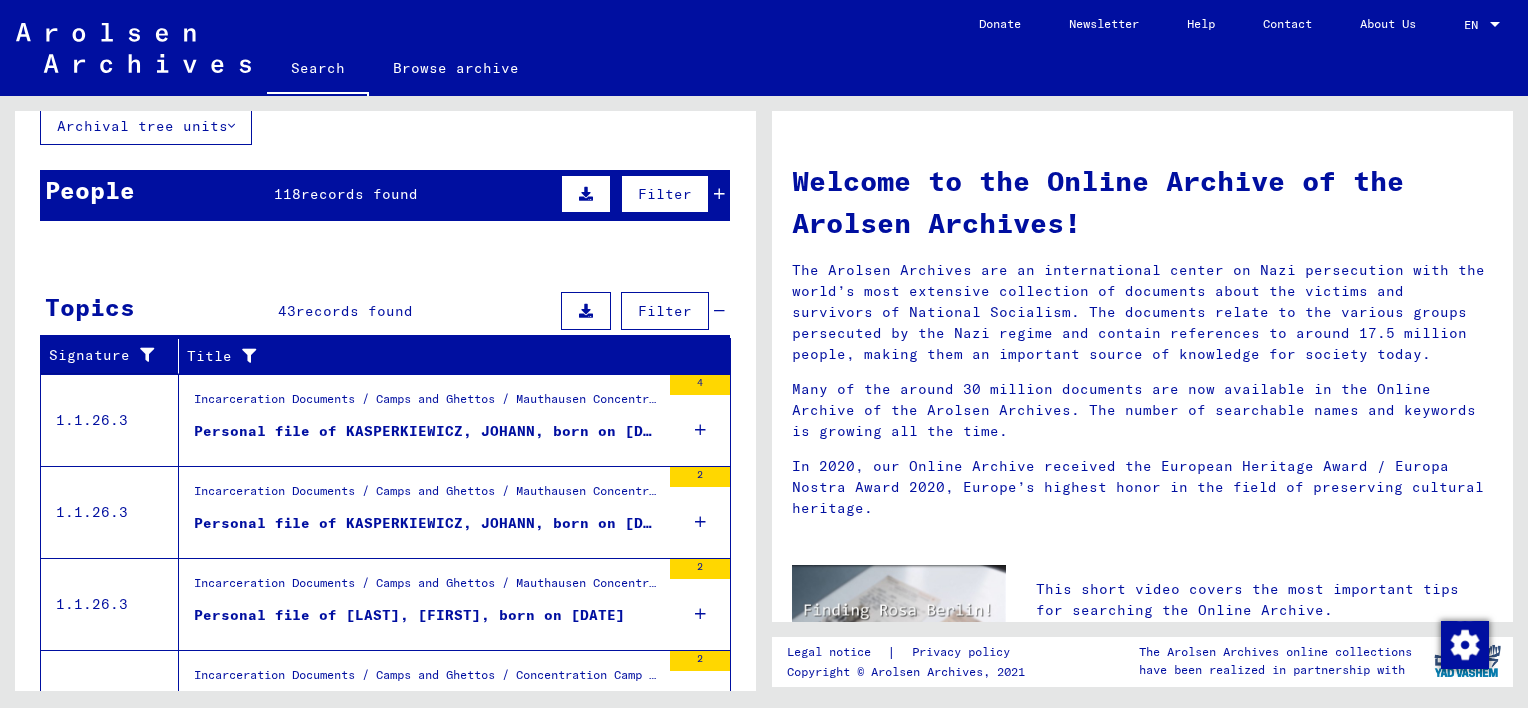 scroll, scrollTop: 0, scrollLeft: 0, axis: both 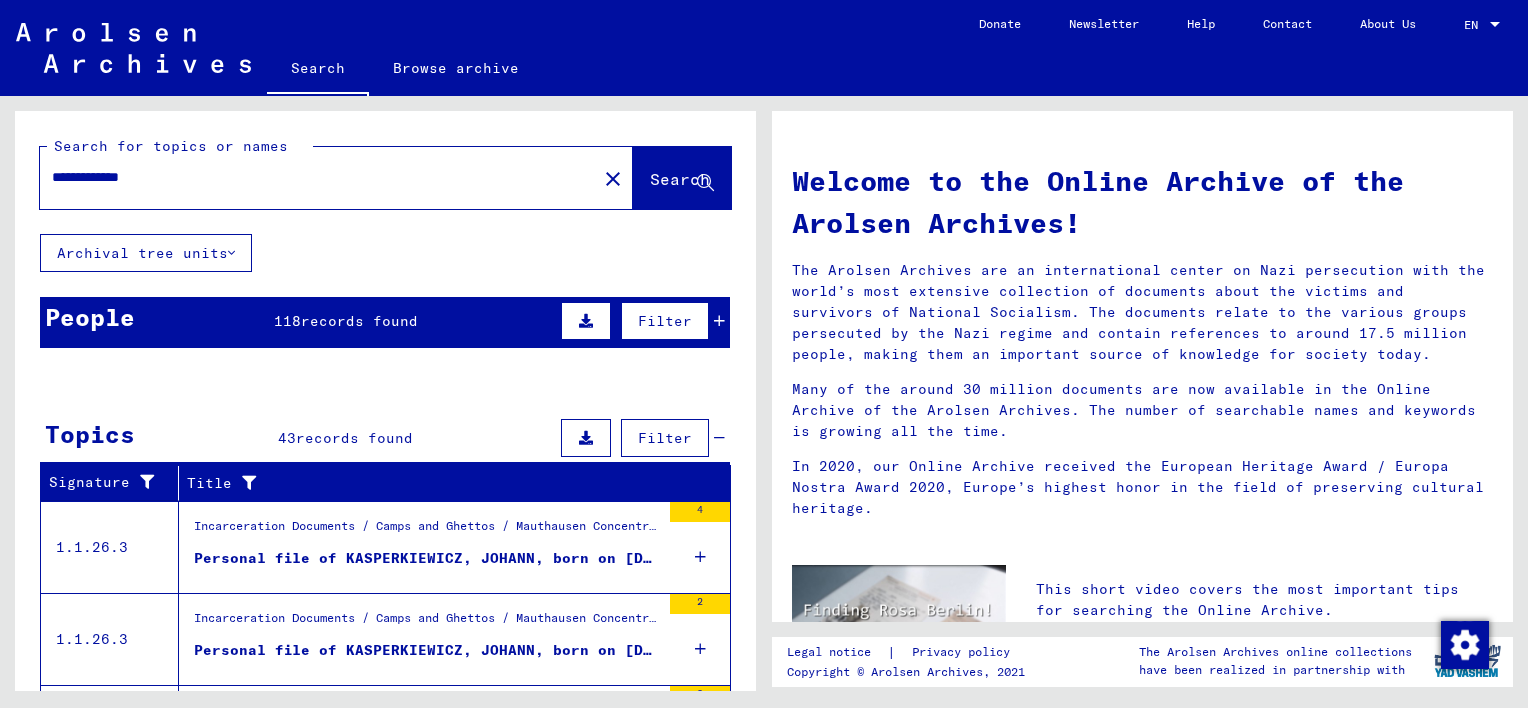 click on "Browse archive" at bounding box center [456, 68] 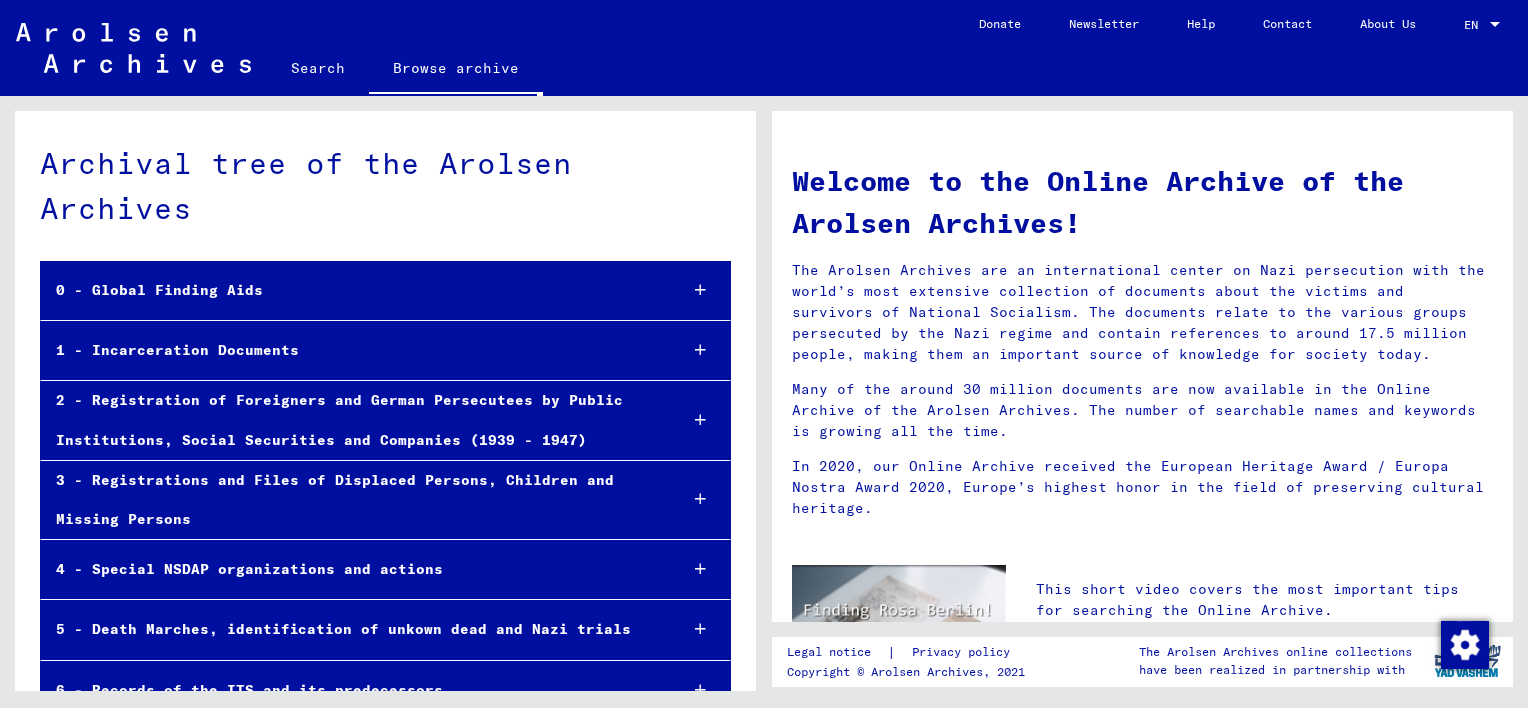 click on "0 - Global Finding Aids" at bounding box center [351, 290] 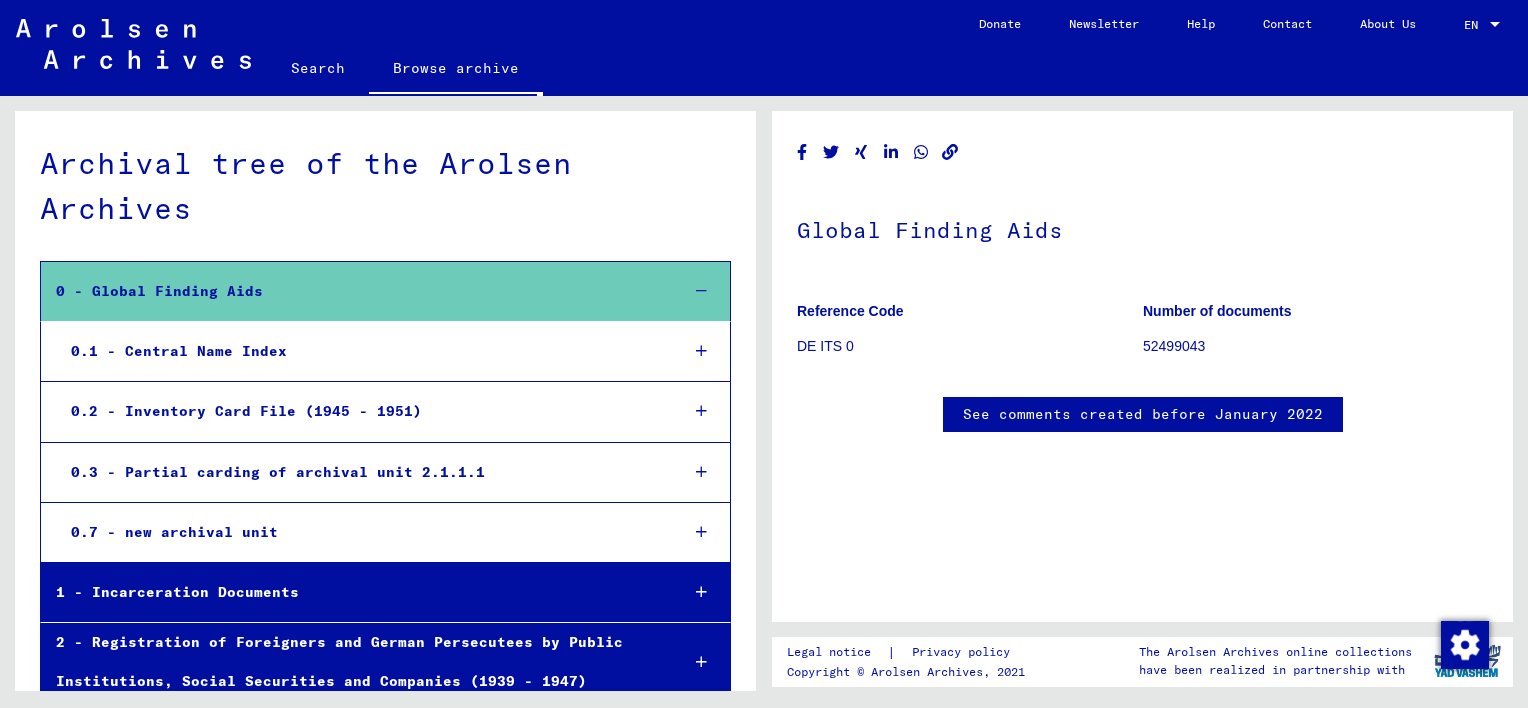 scroll, scrollTop: 842, scrollLeft: 0, axis: vertical 